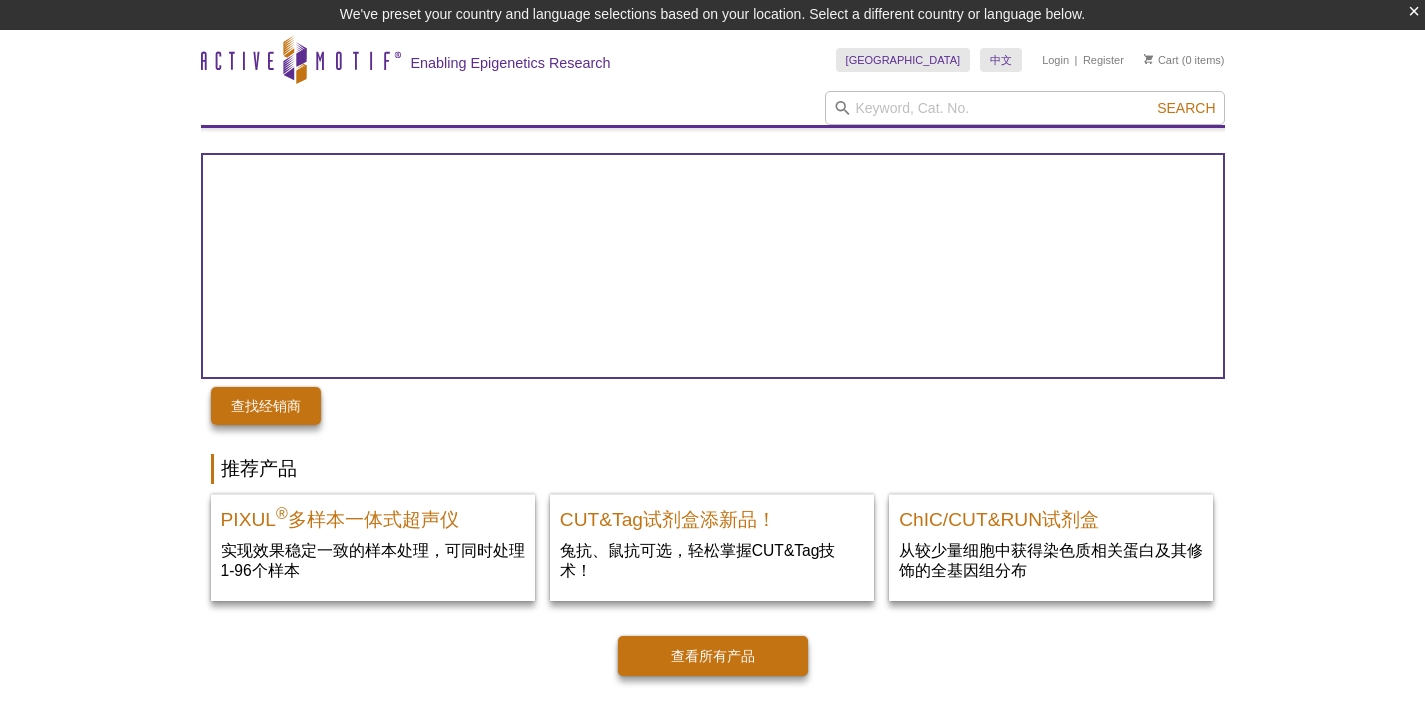 scroll, scrollTop: 0, scrollLeft: 0, axis: both 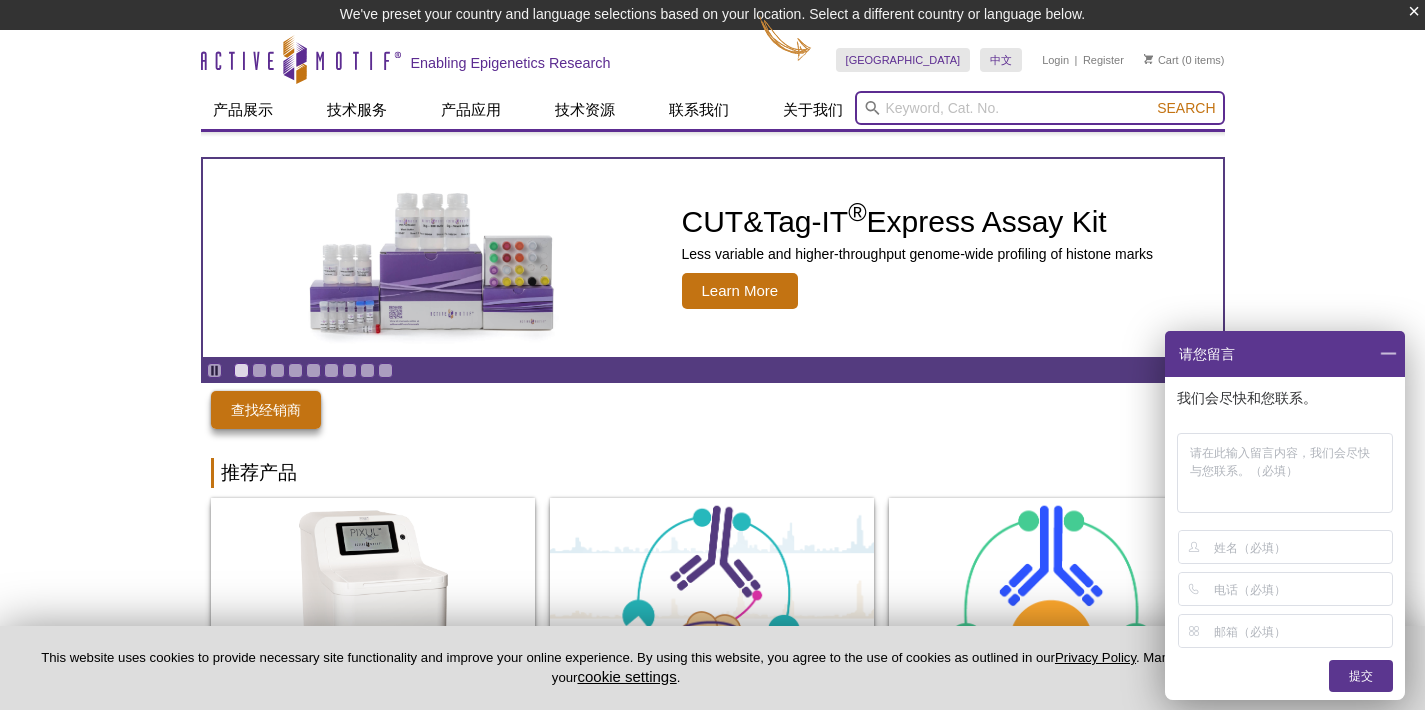 click at bounding box center (1040, 108) 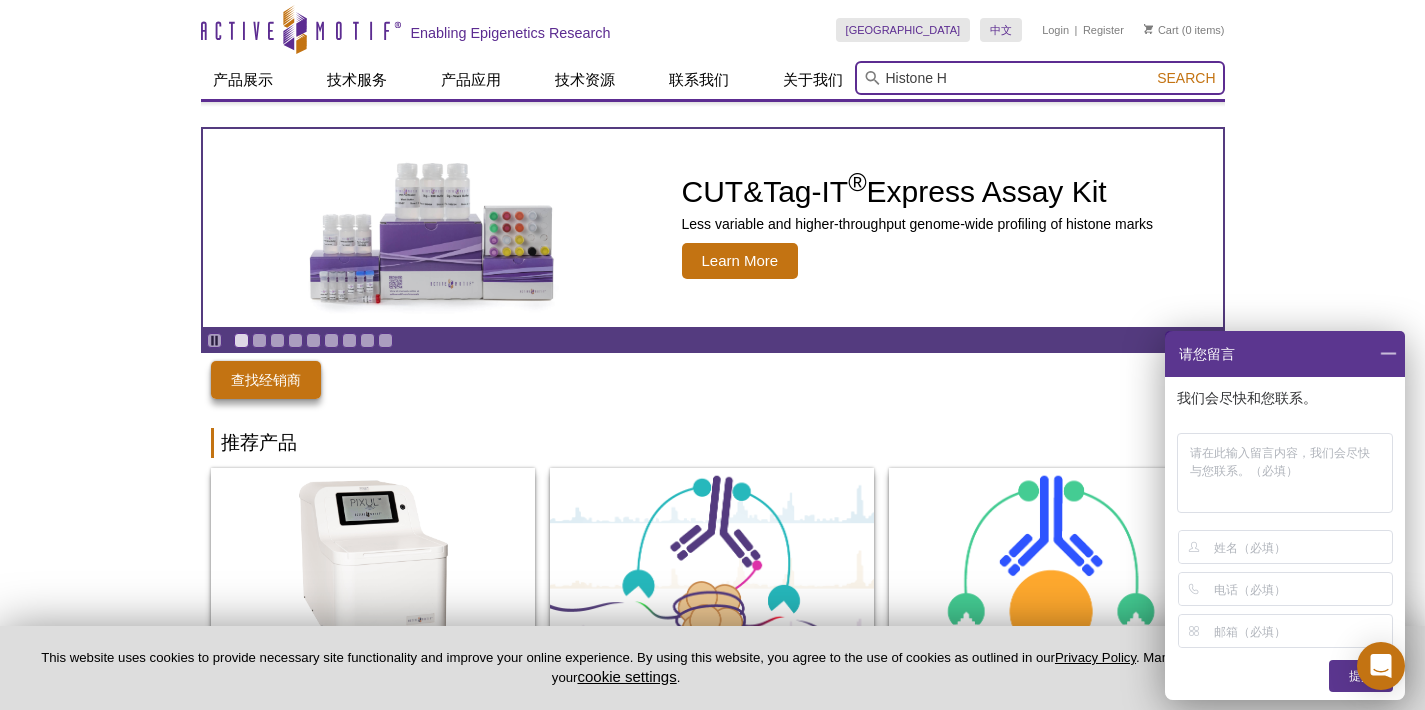 type on "Histone H" 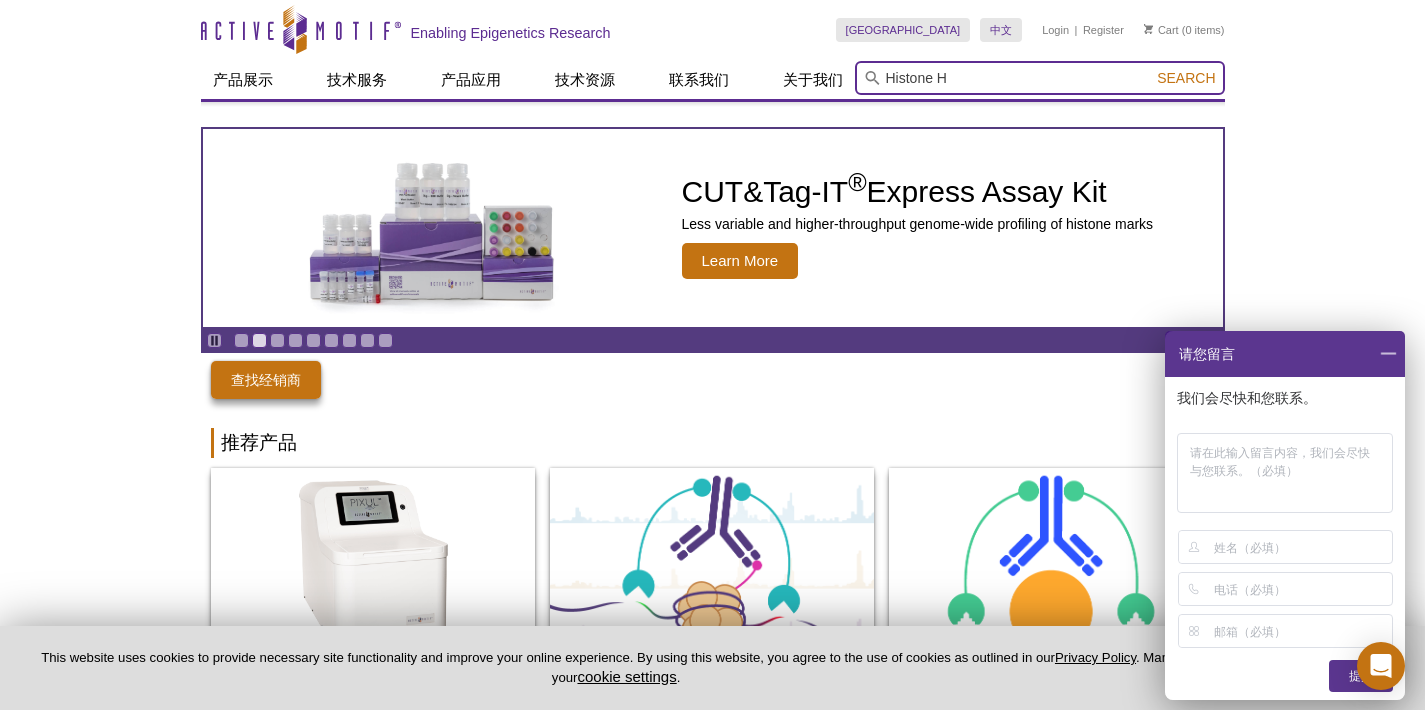 click on "Histone H" at bounding box center [1040, 78] 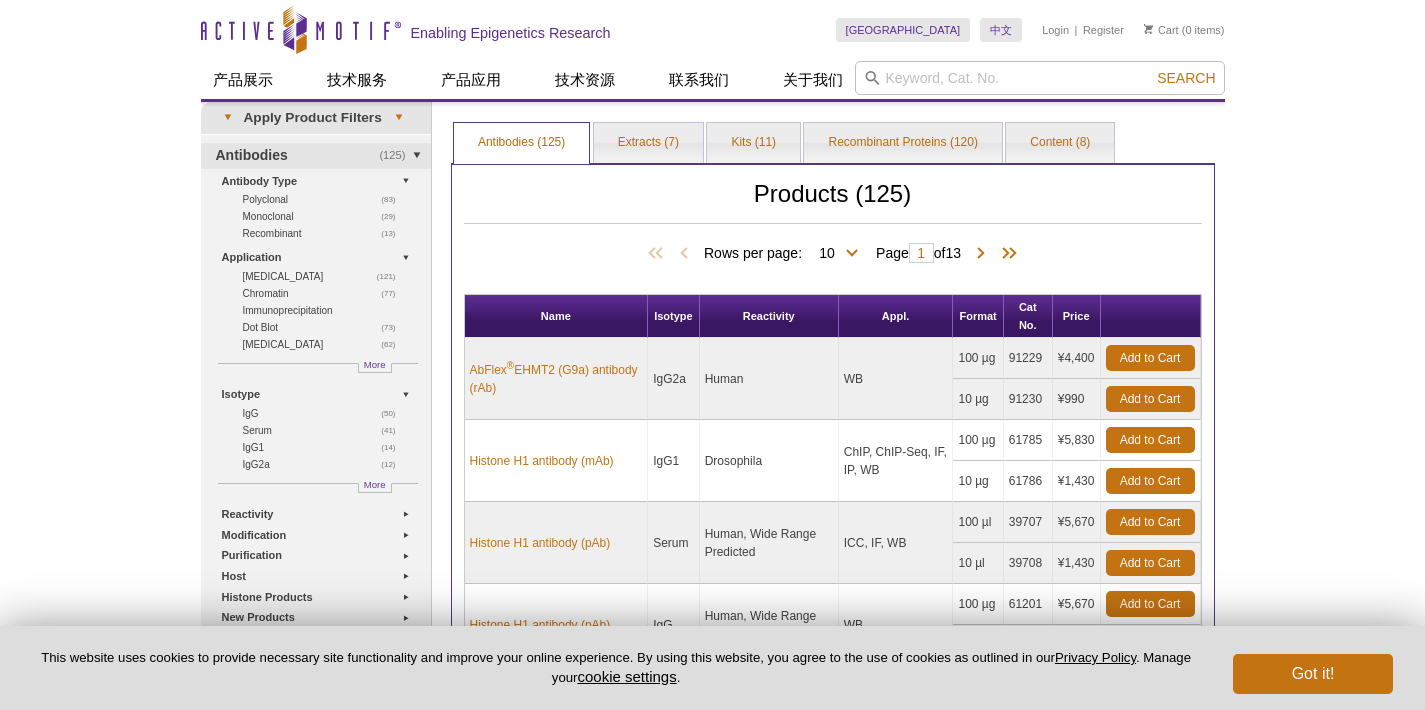scroll, scrollTop: 0, scrollLeft: 0, axis: both 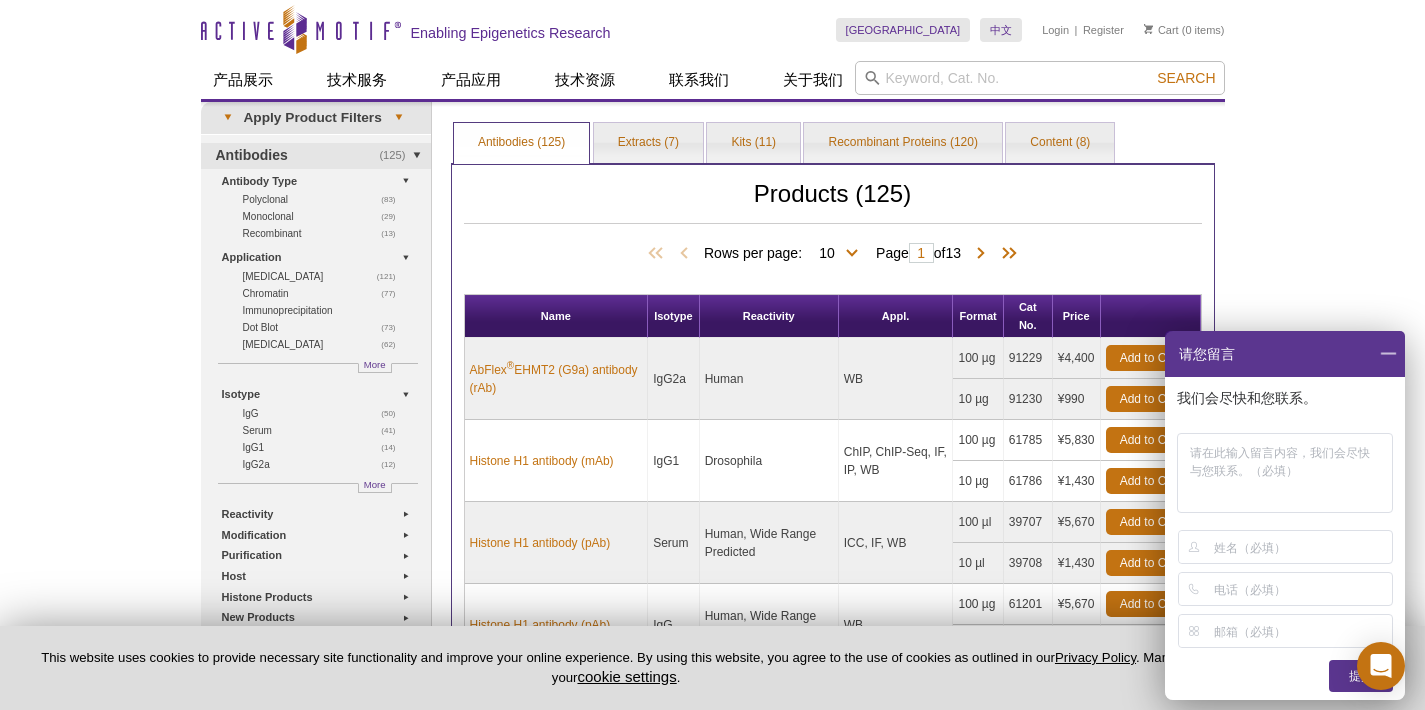 click at bounding box center (1388, 354) 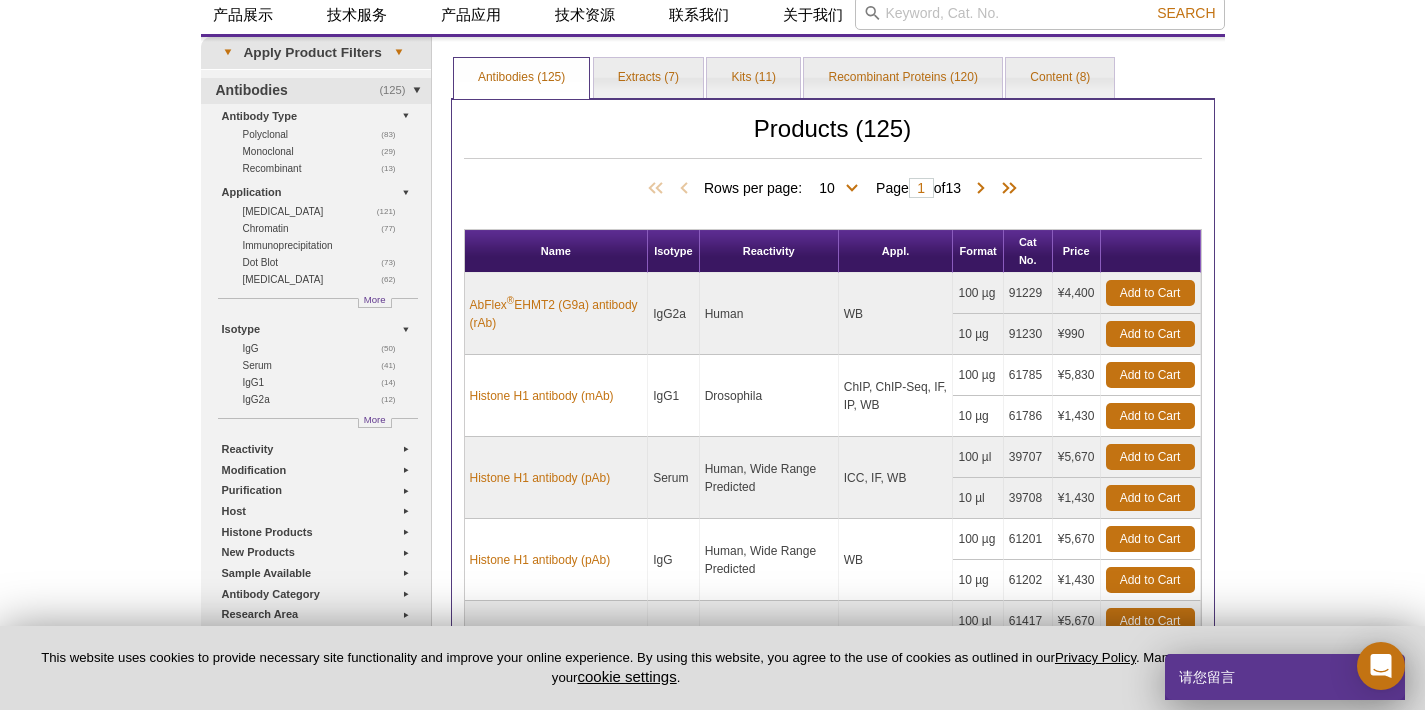 scroll, scrollTop: 66, scrollLeft: 0, axis: vertical 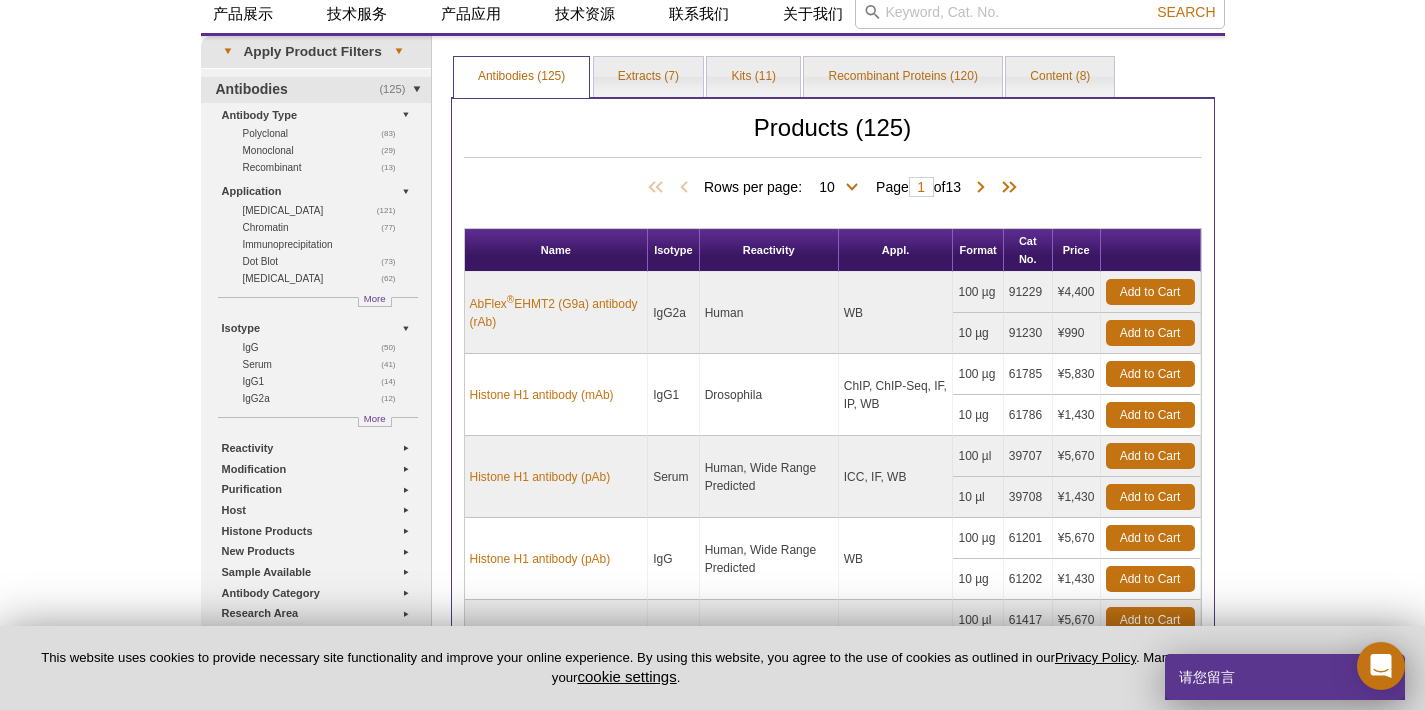 drag, startPoint x: 702, startPoint y: 466, endPoint x: 760, endPoint y: 487, distance: 61.68468 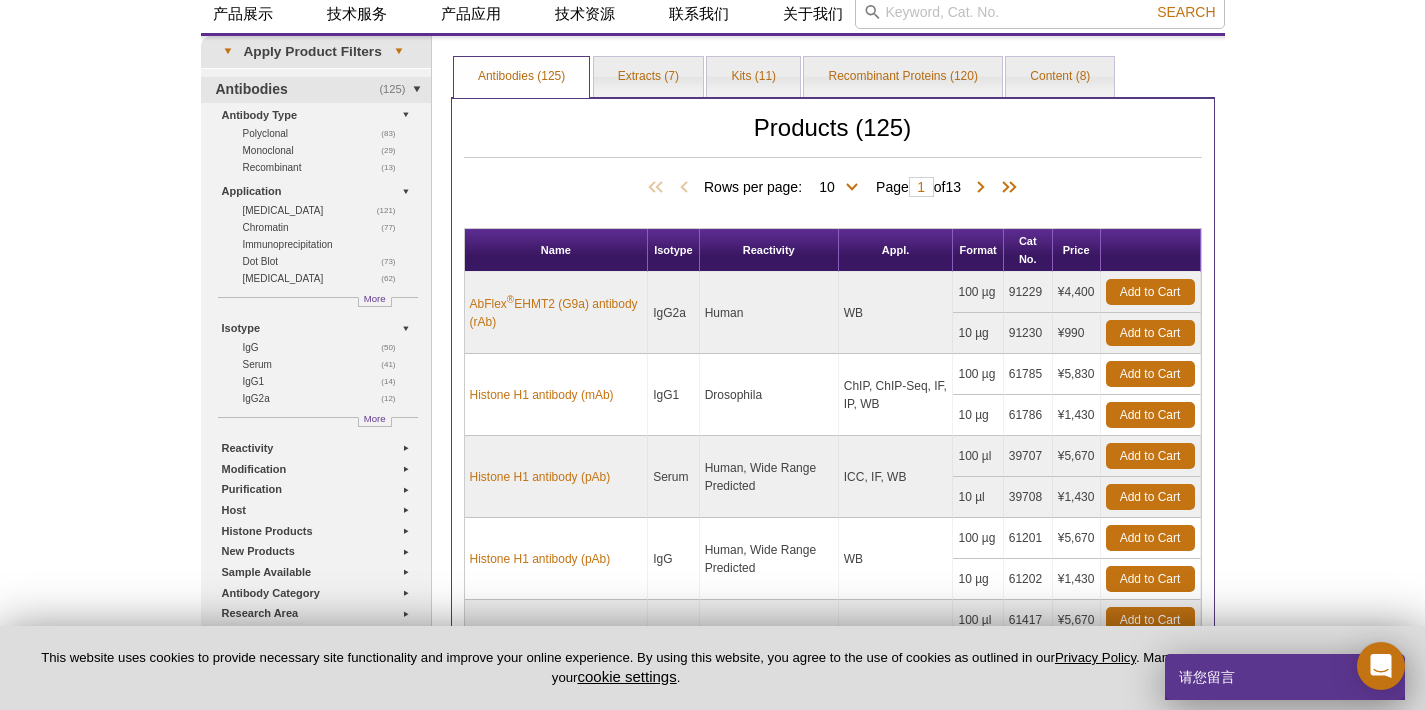 click on "Drosophila" at bounding box center (769, 395) 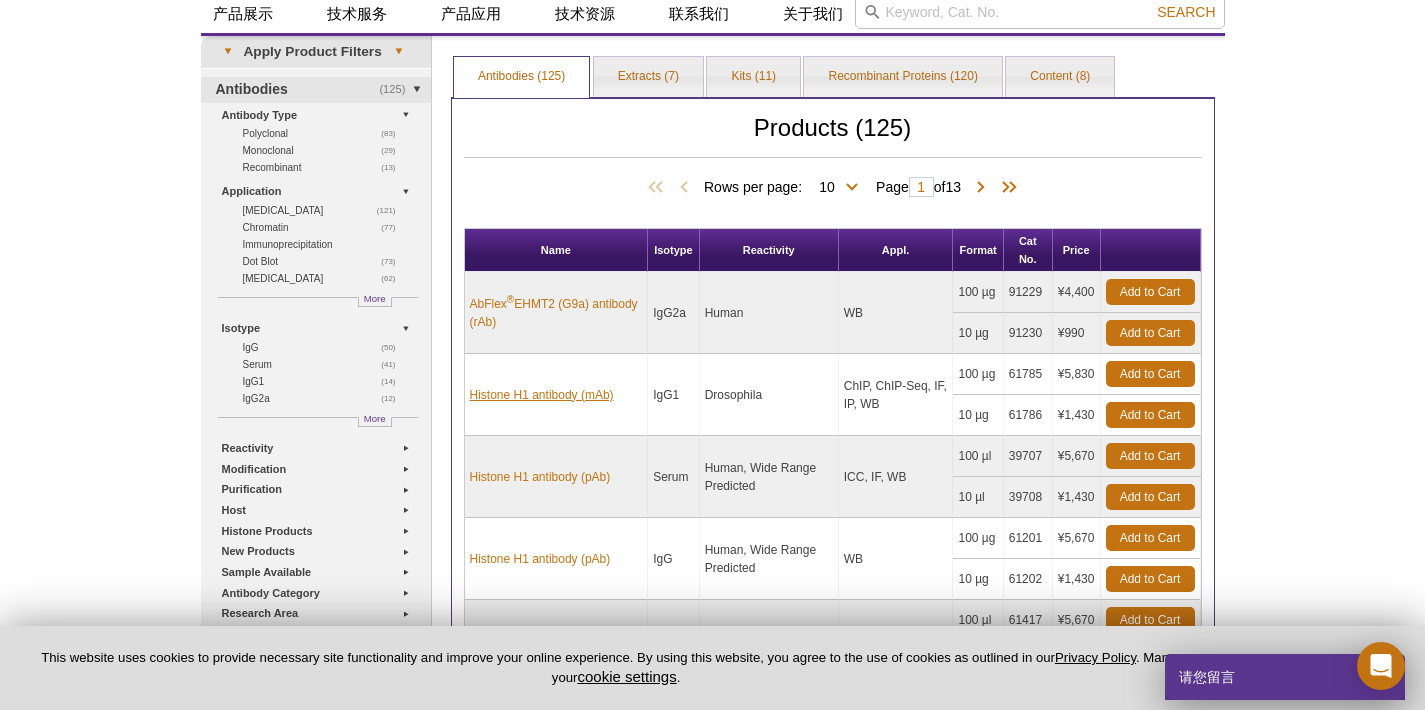 click on "Histone H1 antibody (mAb)" at bounding box center (542, 395) 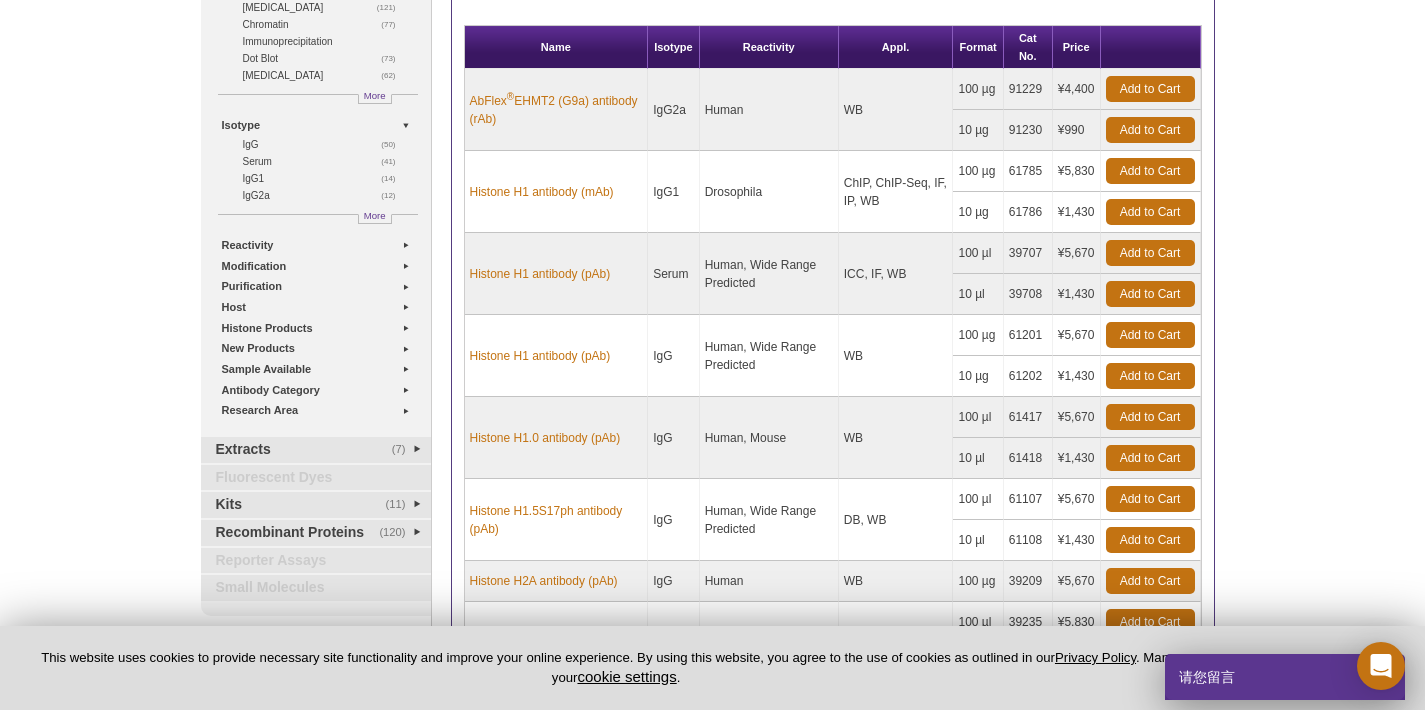 scroll, scrollTop: 256, scrollLeft: 0, axis: vertical 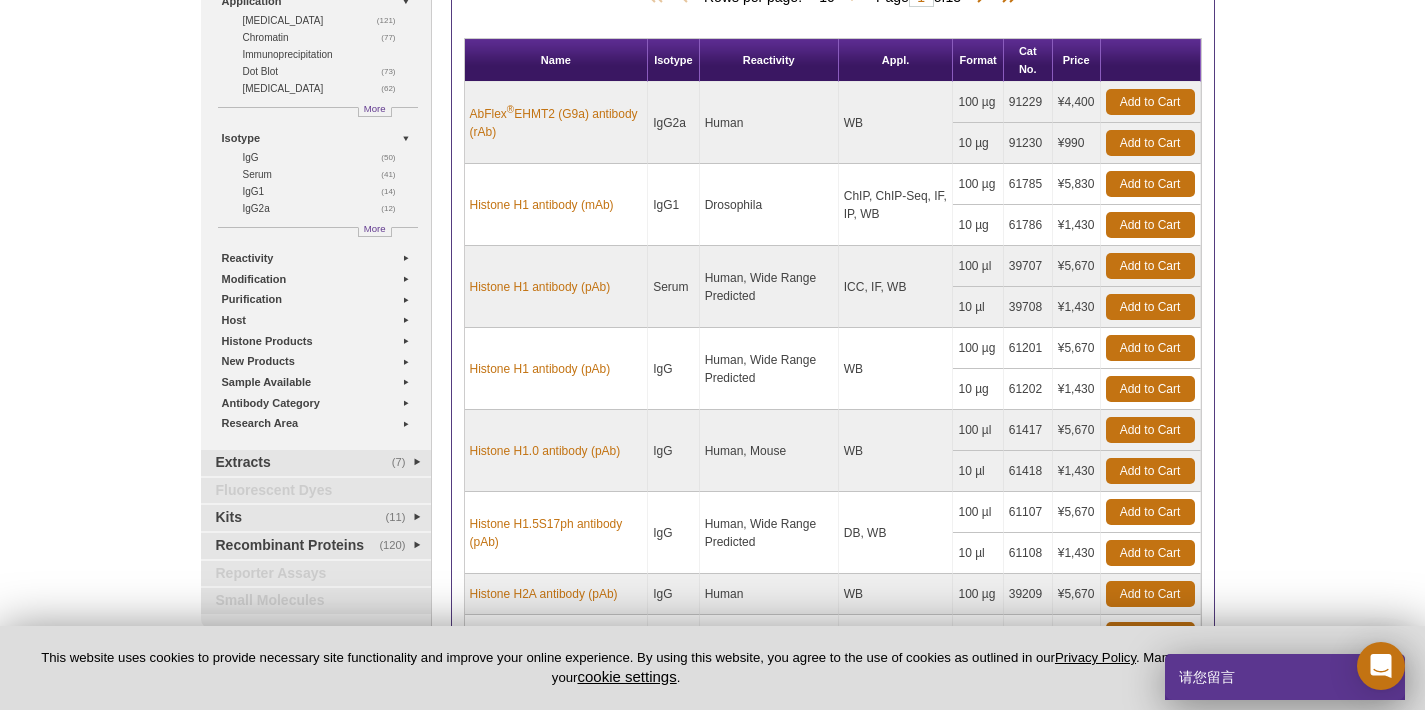 drag, startPoint x: 654, startPoint y: 281, endPoint x: 690, endPoint y: 287, distance: 36.496574 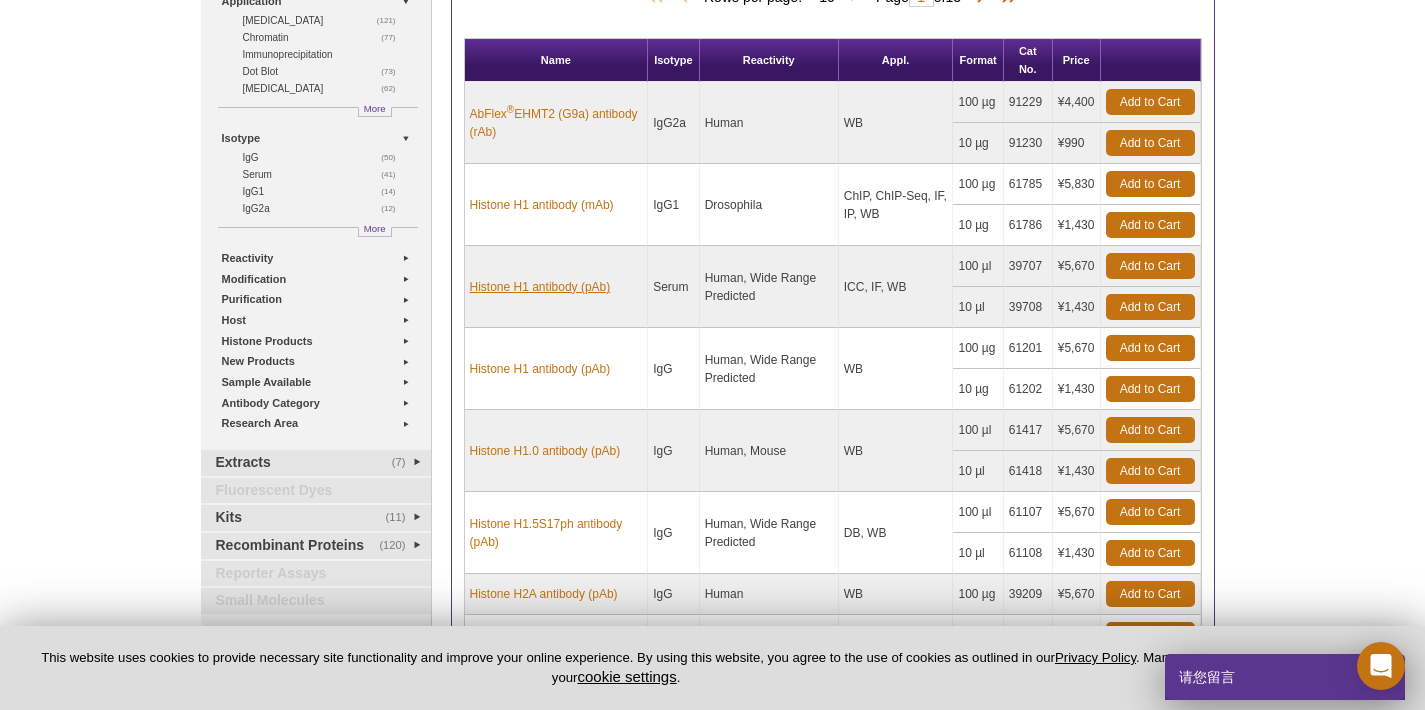 click on "Histone H1 antibody (pAb)" at bounding box center [540, 287] 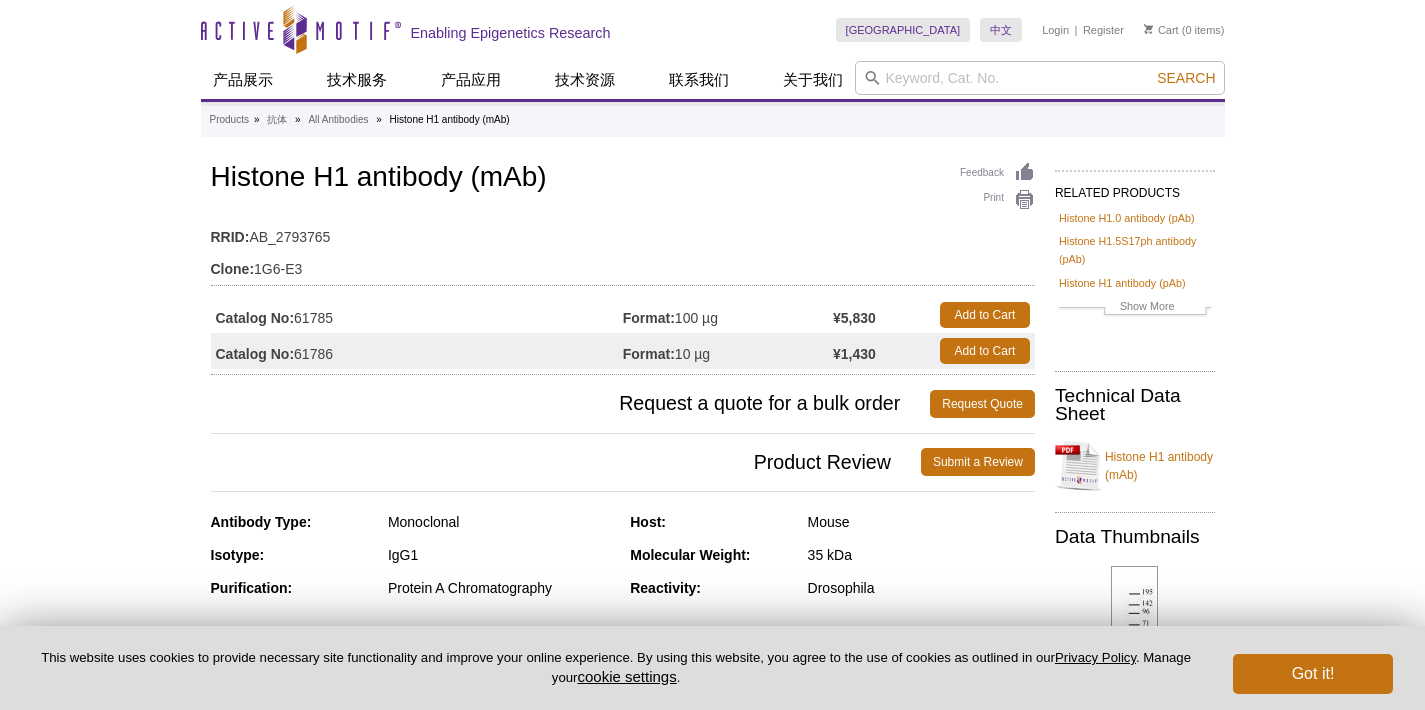 scroll, scrollTop: 0, scrollLeft: 0, axis: both 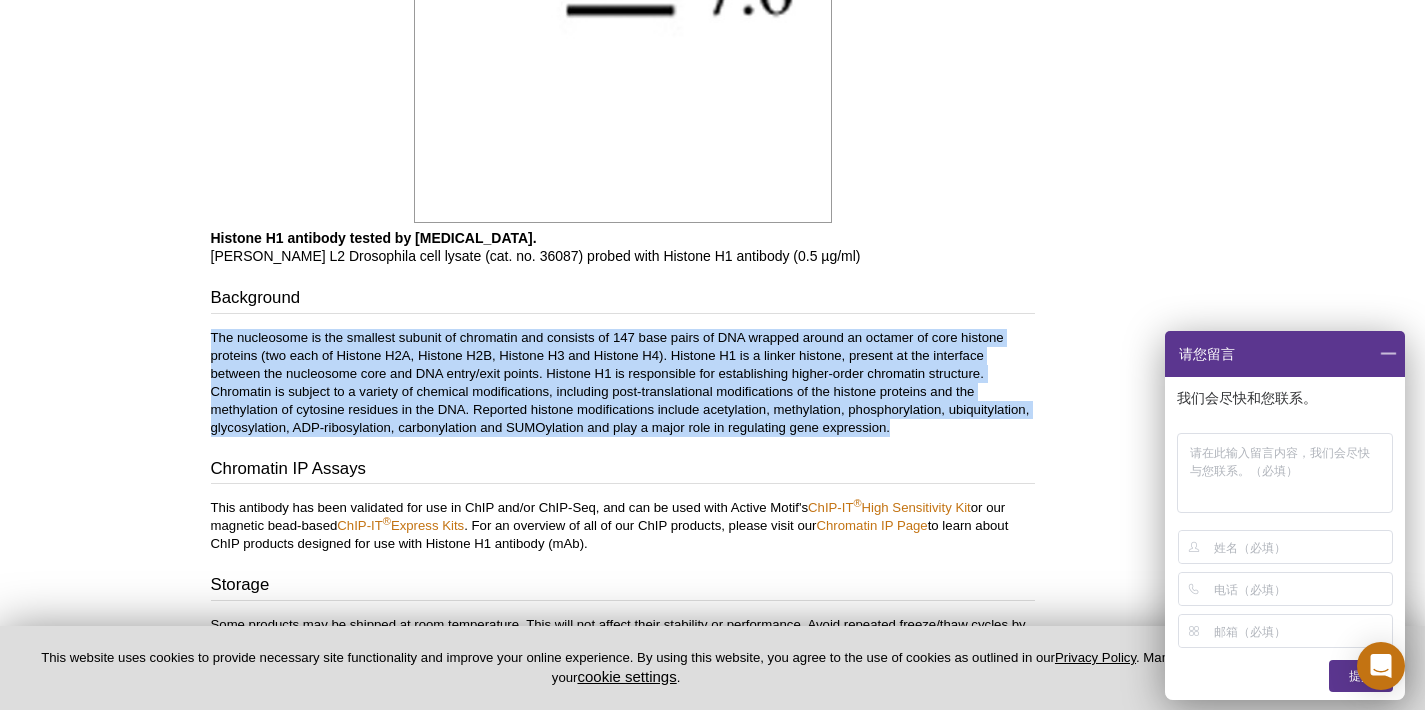 drag, startPoint x: 212, startPoint y: 333, endPoint x: 958, endPoint y: 427, distance: 751.8989 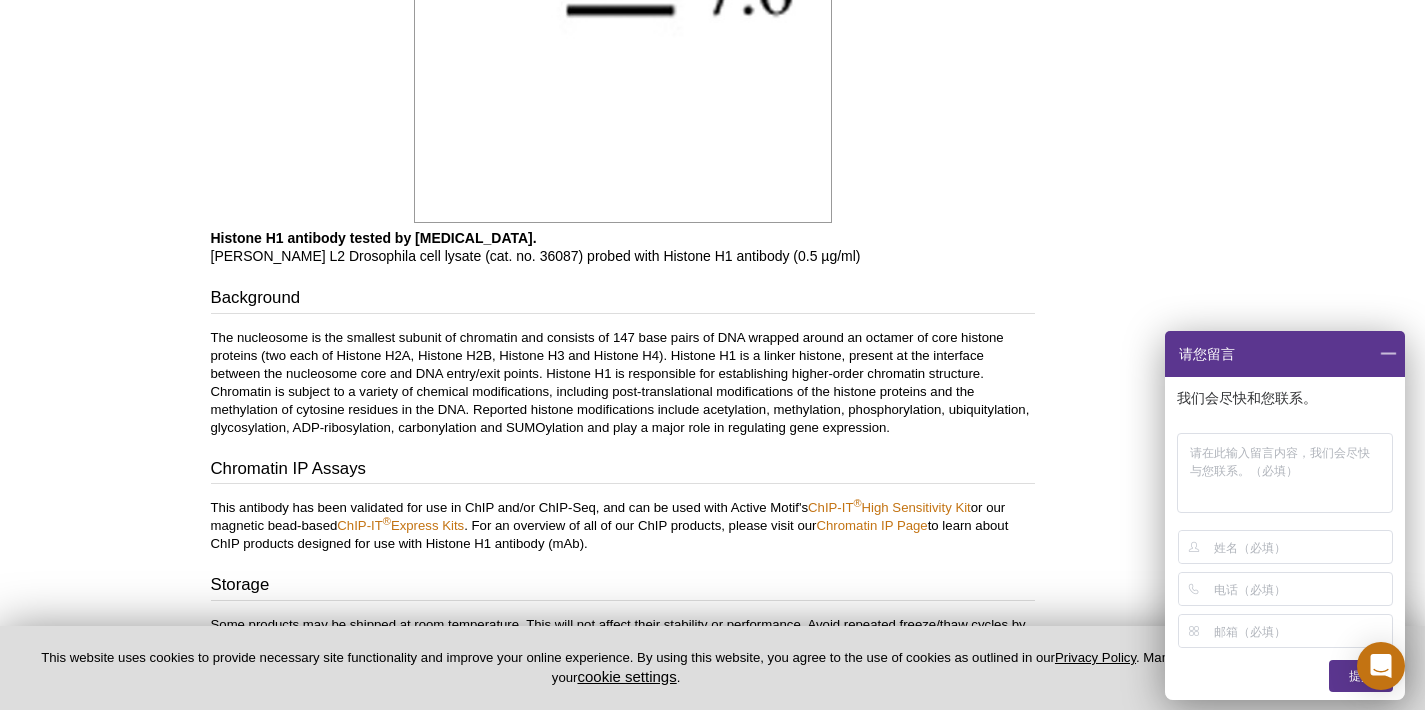 click on "Feedback
Print
Histone H1 antibody (mAb)
RRID:  AB_2793765
Clone:  1G6-E3
Catalog No:  61785
Format:  100 µg
¥5,830
Add to Cart
Catalog No:  61786
Format:  10 µg
¥1,430
Add to Cart
Request a quote for a bulk order
Request Quote
Product Review
Submit a Review
IgG1" at bounding box center [618, -775] 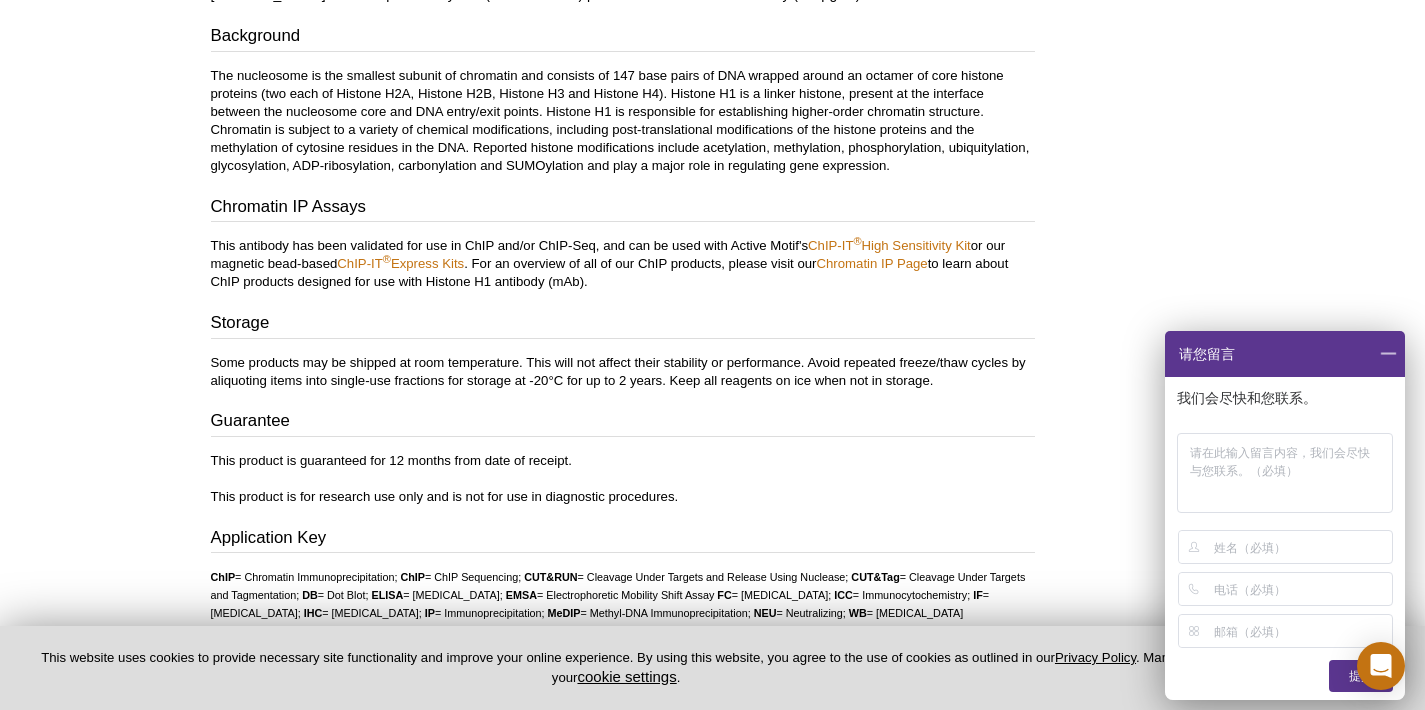 scroll, scrollTop: 2854, scrollLeft: 0, axis: vertical 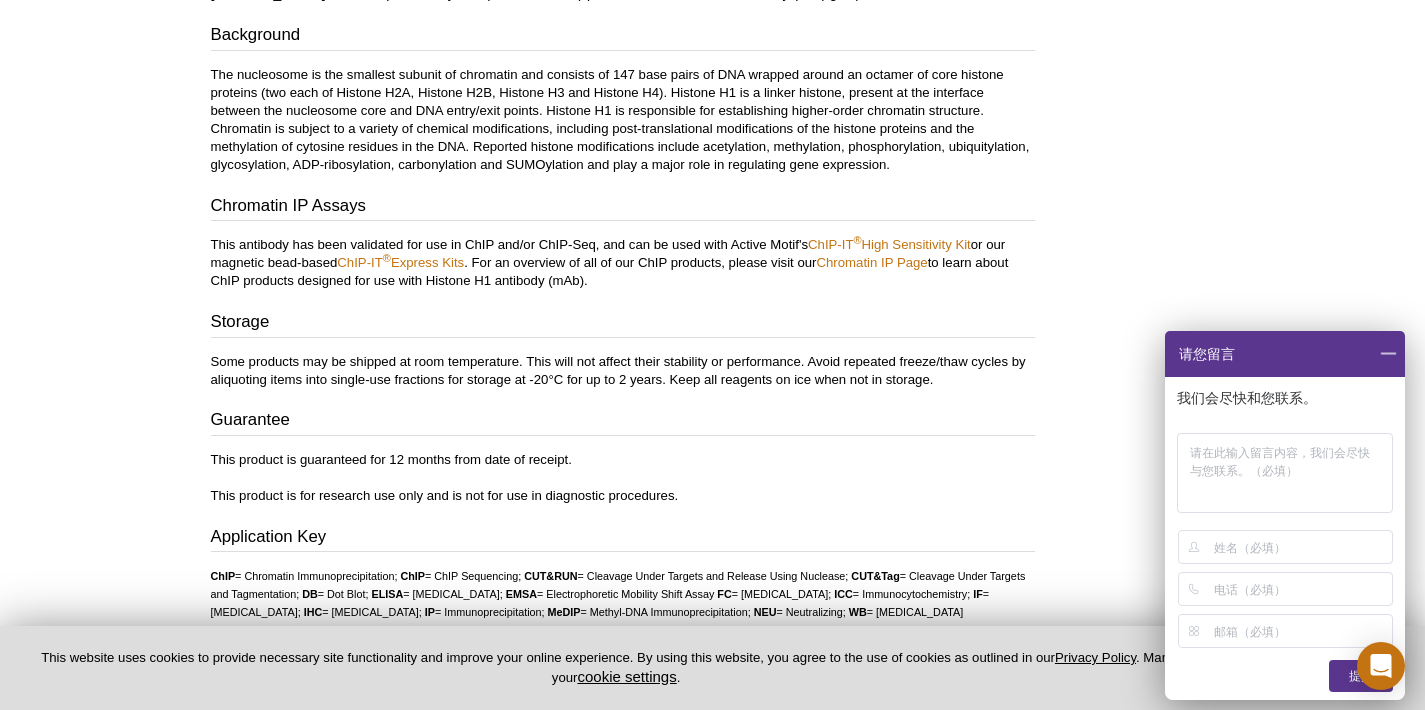 click on "Some products may be shipped at room temperature. This will not affect their stability or performance. Avoid repeated freeze/thaw cycles by aliquoting items into single-use fractions for storage at -20°C for up to 2 years. Keep all reagents on ice when not in storage." at bounding box center [623, 371] 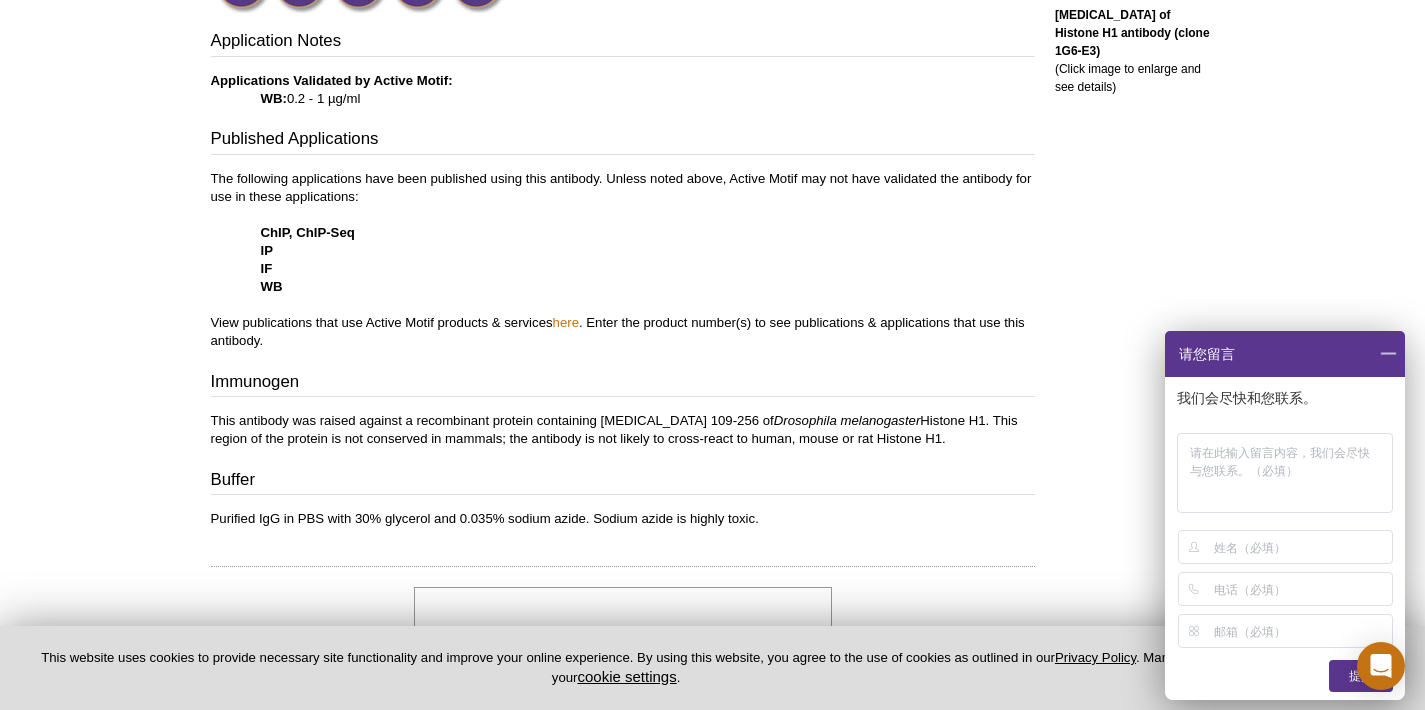scroll, scrollTop: 723, scrollLeft: 0, axis: vertical 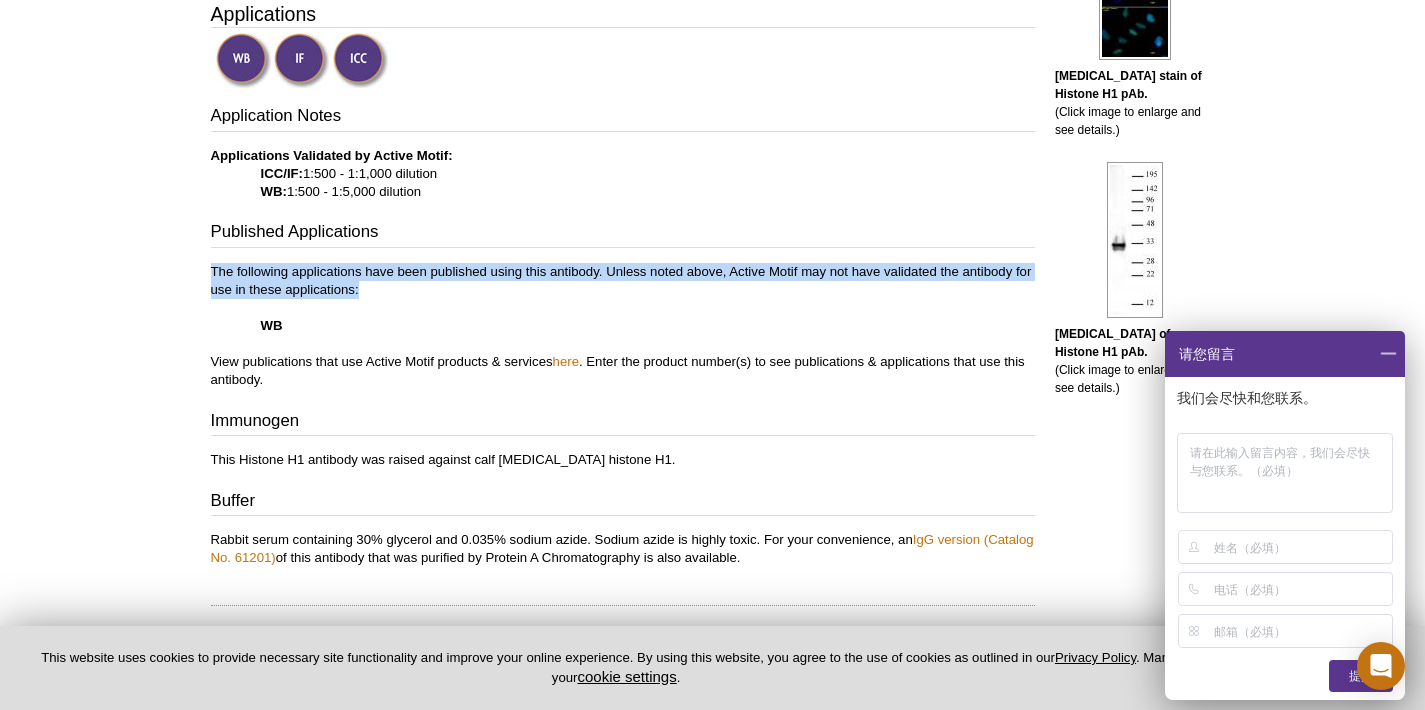 drag, startPoint x: 210, startPoint y: 267, endPoint x: 379, endPoint y: 292, distance: 170.83911 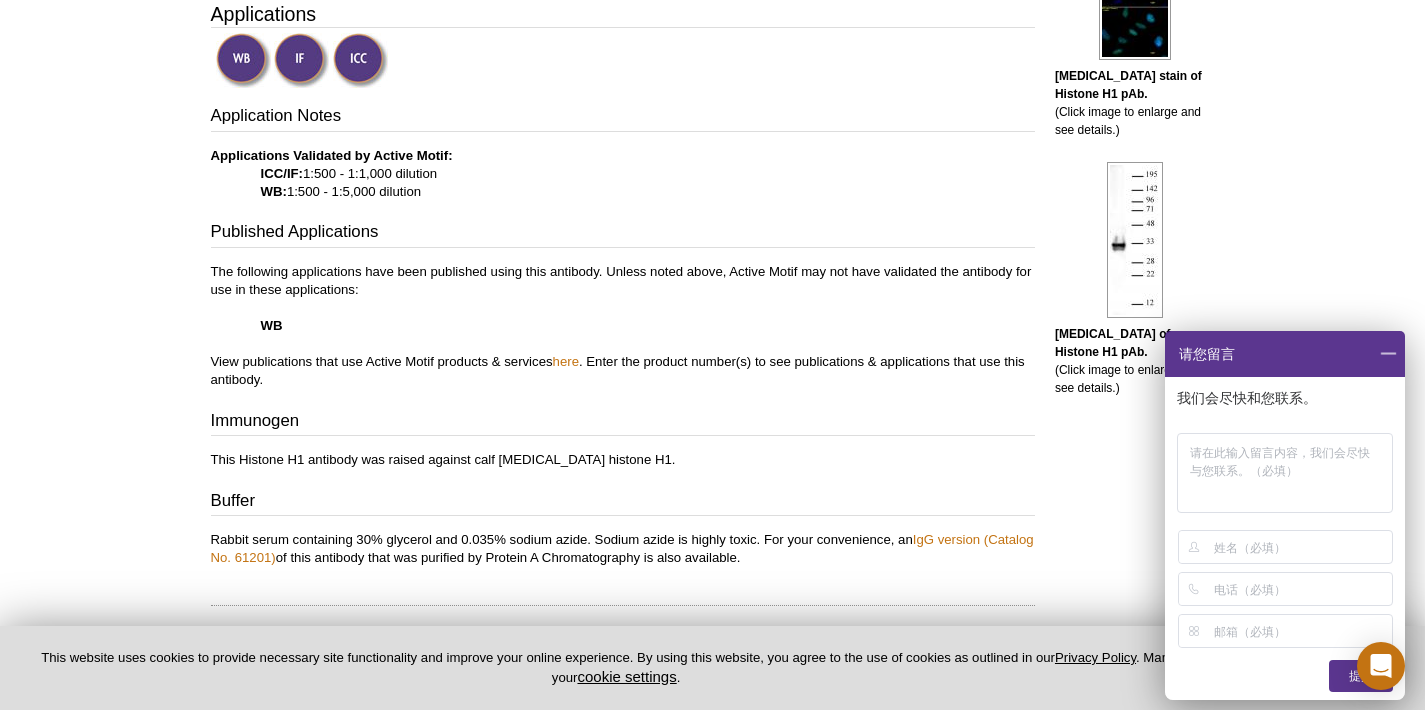 click on "Immunogen" at bounding box center (623, 423) 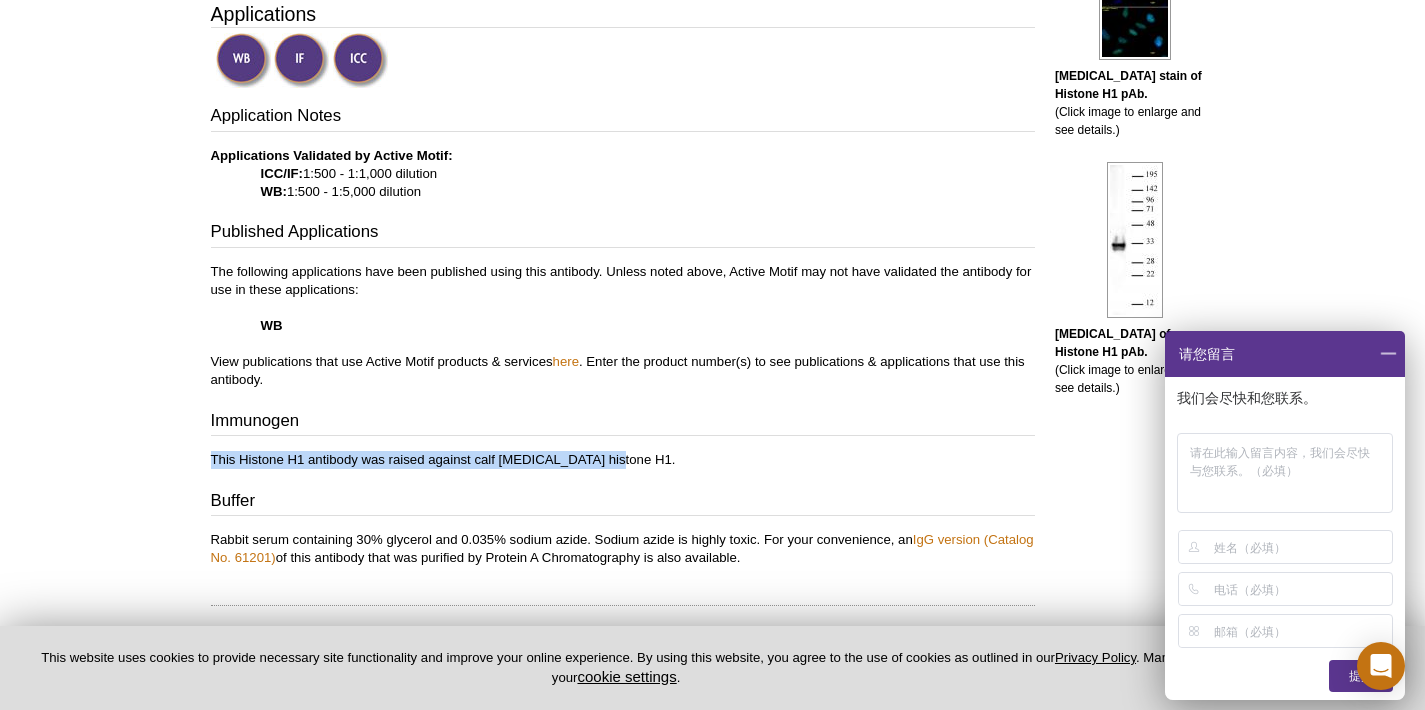 drag, startPoint x: 214, startPoint y: 457, endPoint x: 634, endPoint y: 466, distance: 420.0964 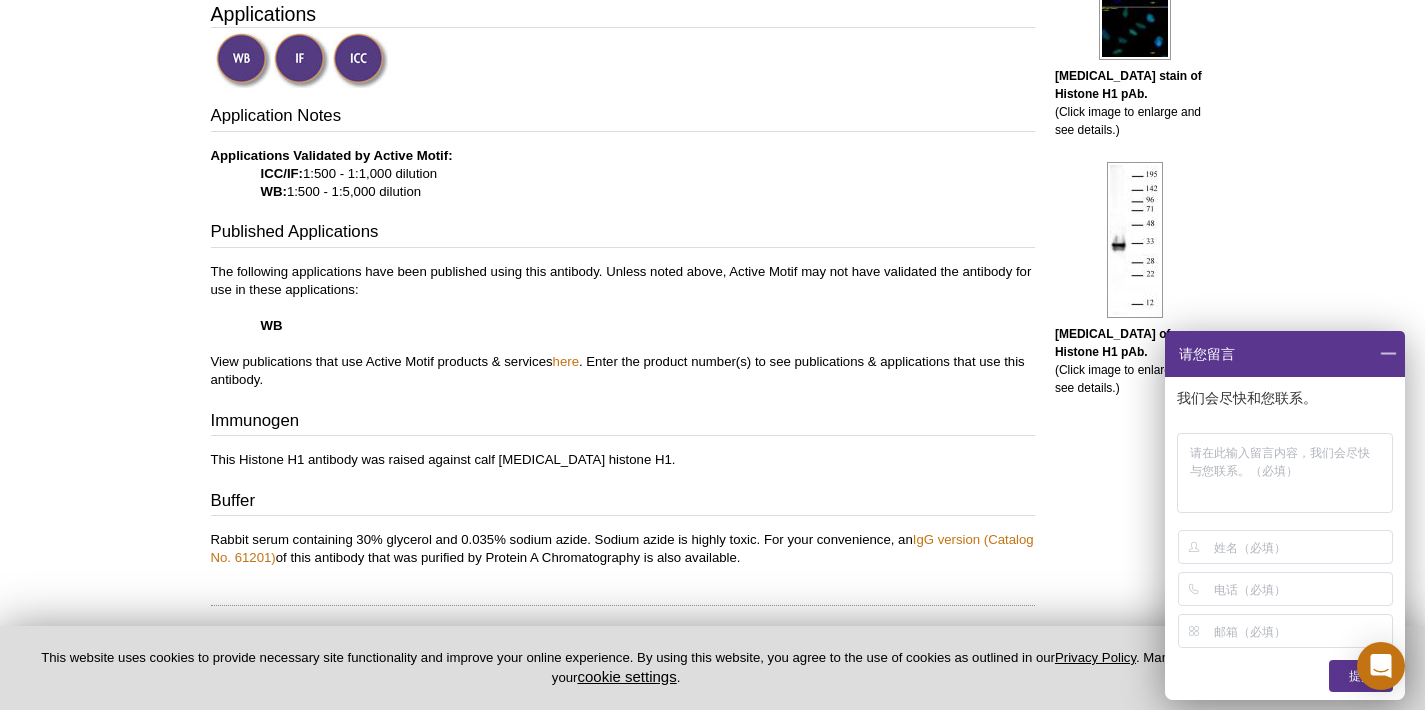 click on "Buffer" at bounding box center [623, 503] 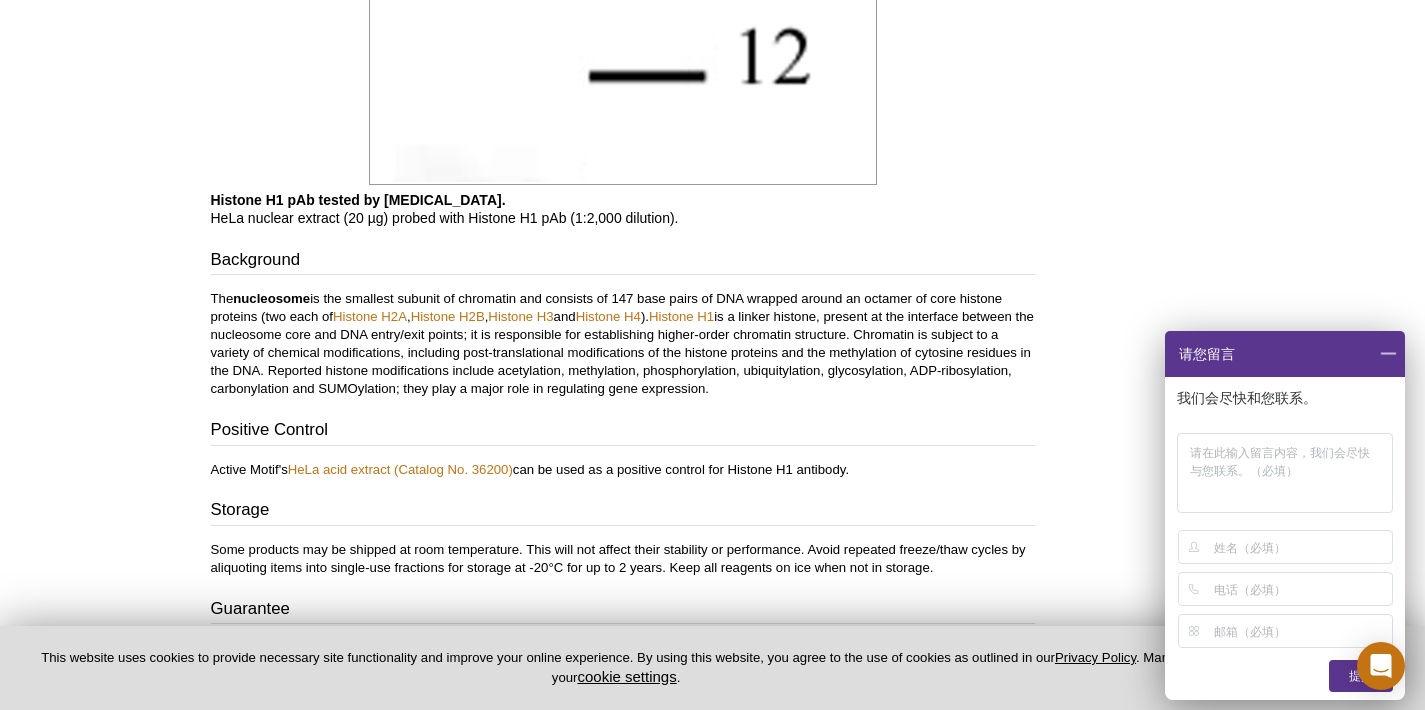 scroll, scrollTop: 4528, scrollLeft: 0, axis: vertical 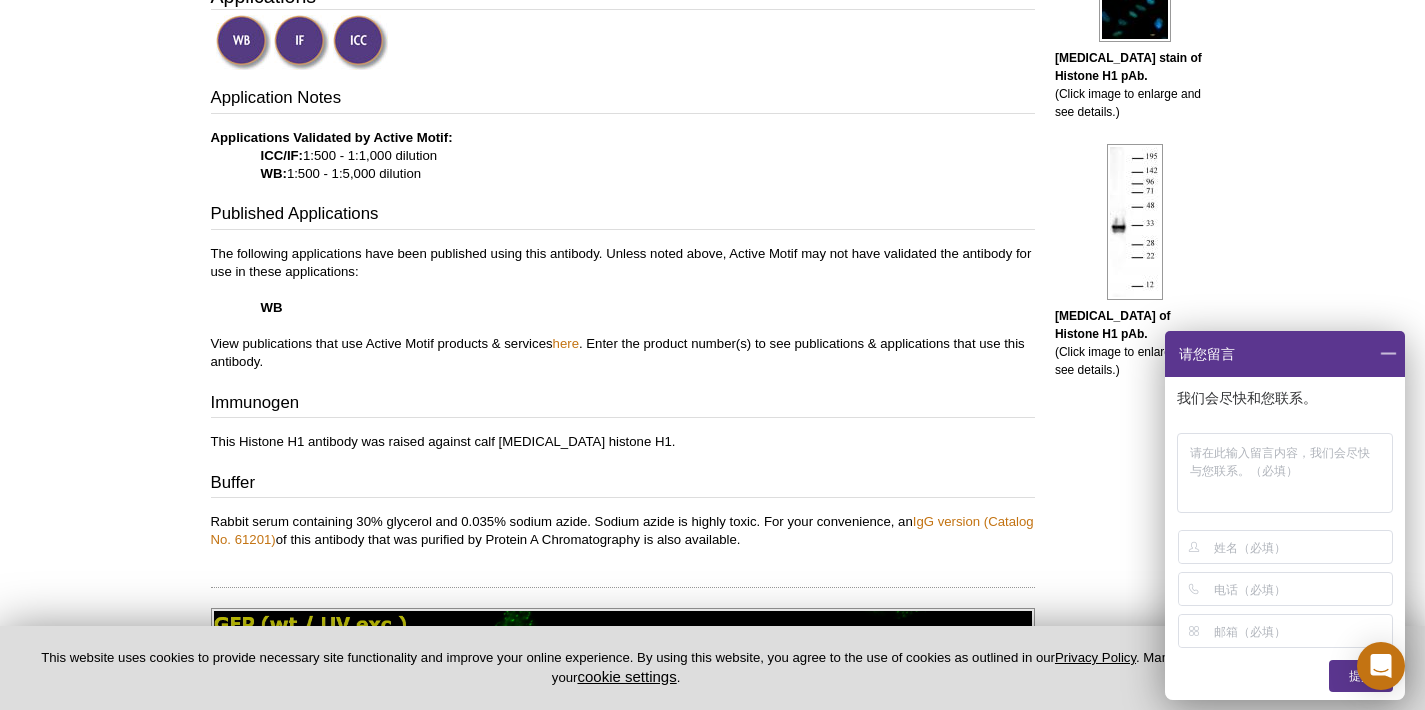 click at bounding box center (1388, 354) 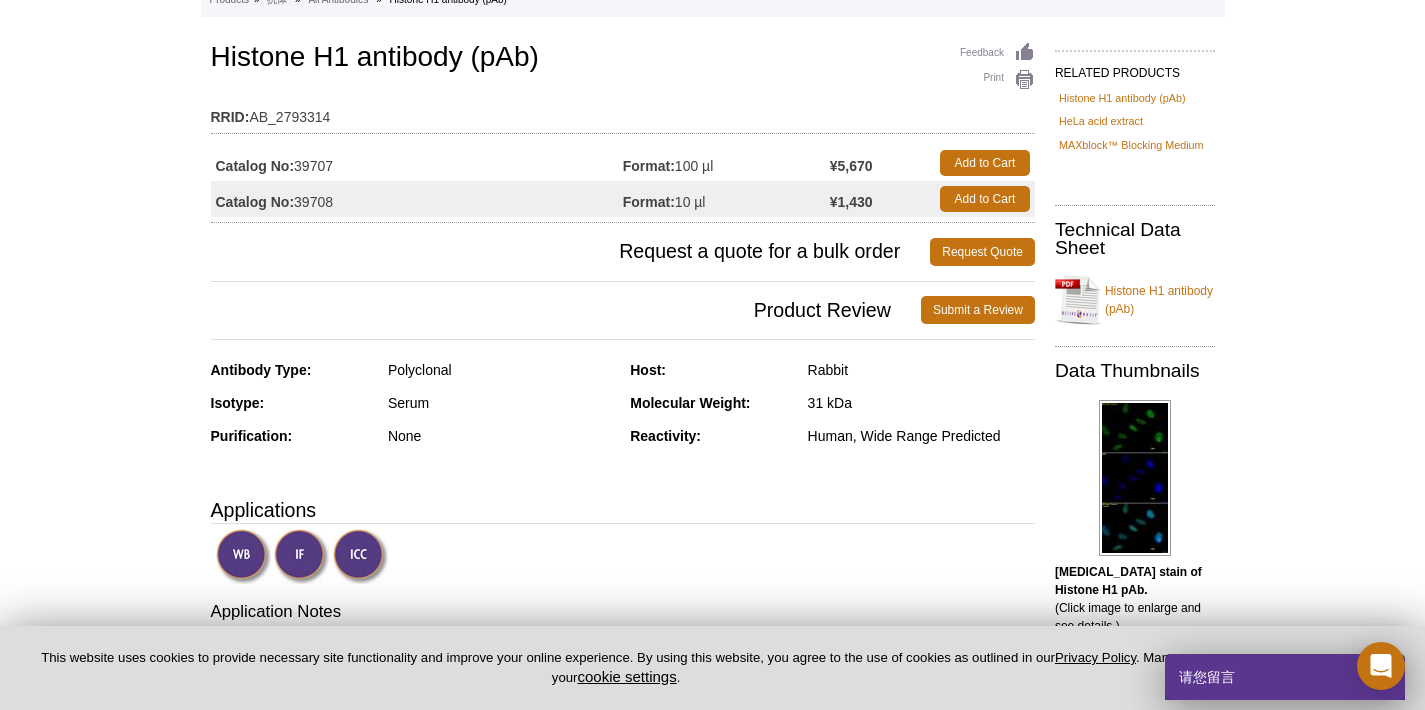 scroll, scrollTop: 120, scrollLeft: 0, axis: vertical 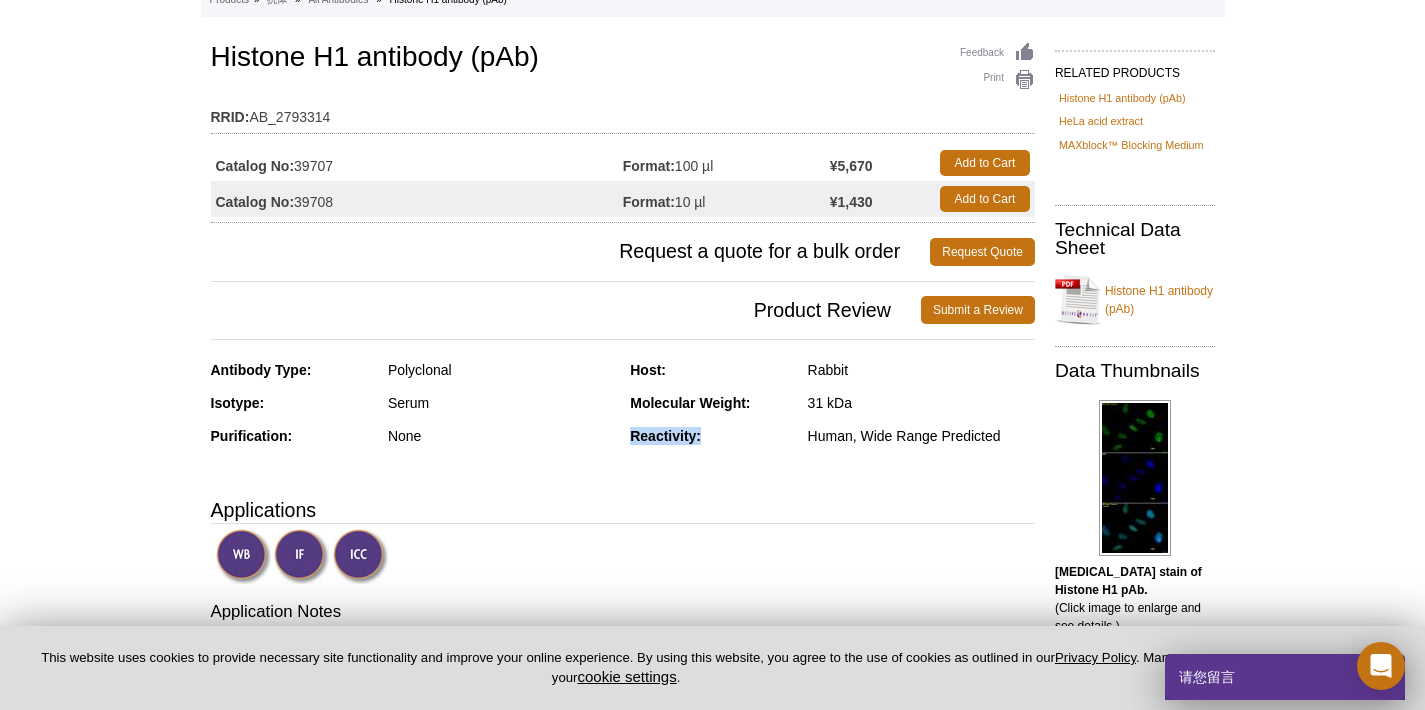 drag, startPoint x: 627, startPoint y: 435, endPoint x: 698, endPoint y: 440, distance: 71.17584 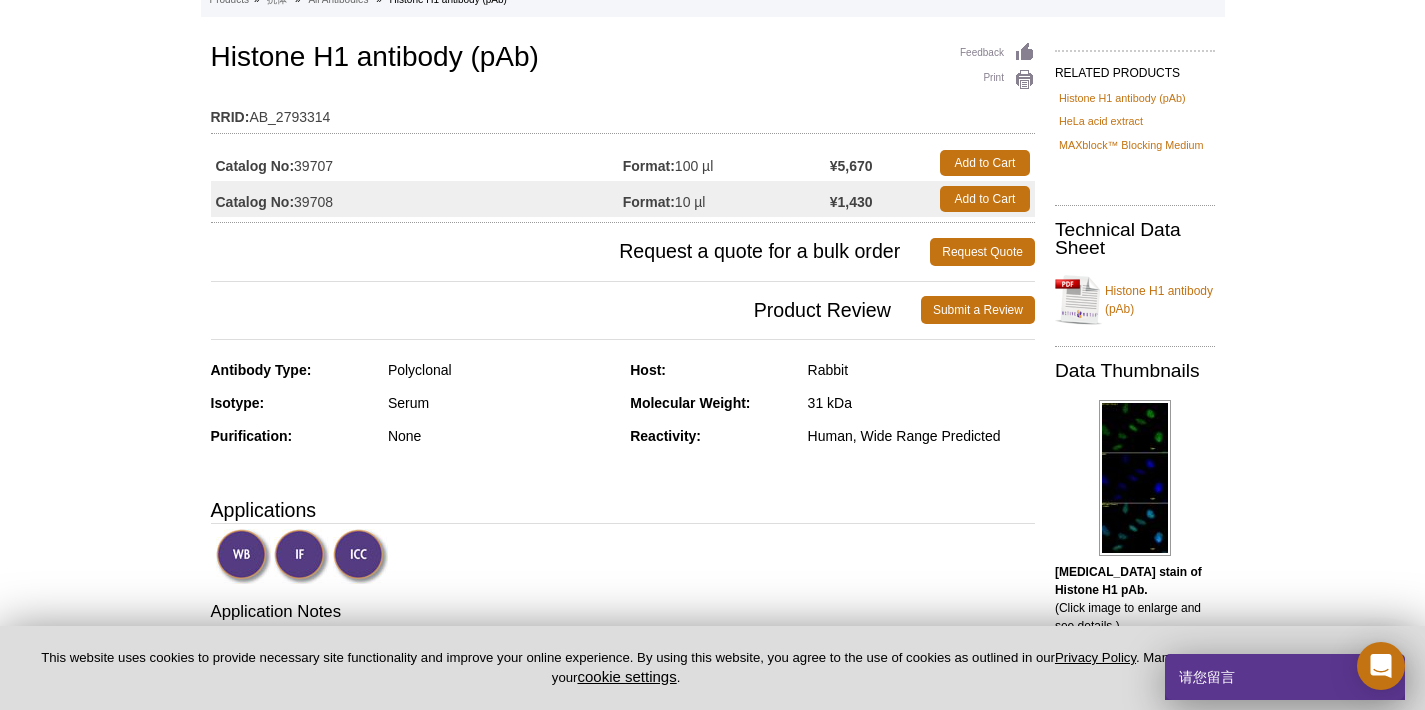 click on "Applications" at bounding box center (623, 510) 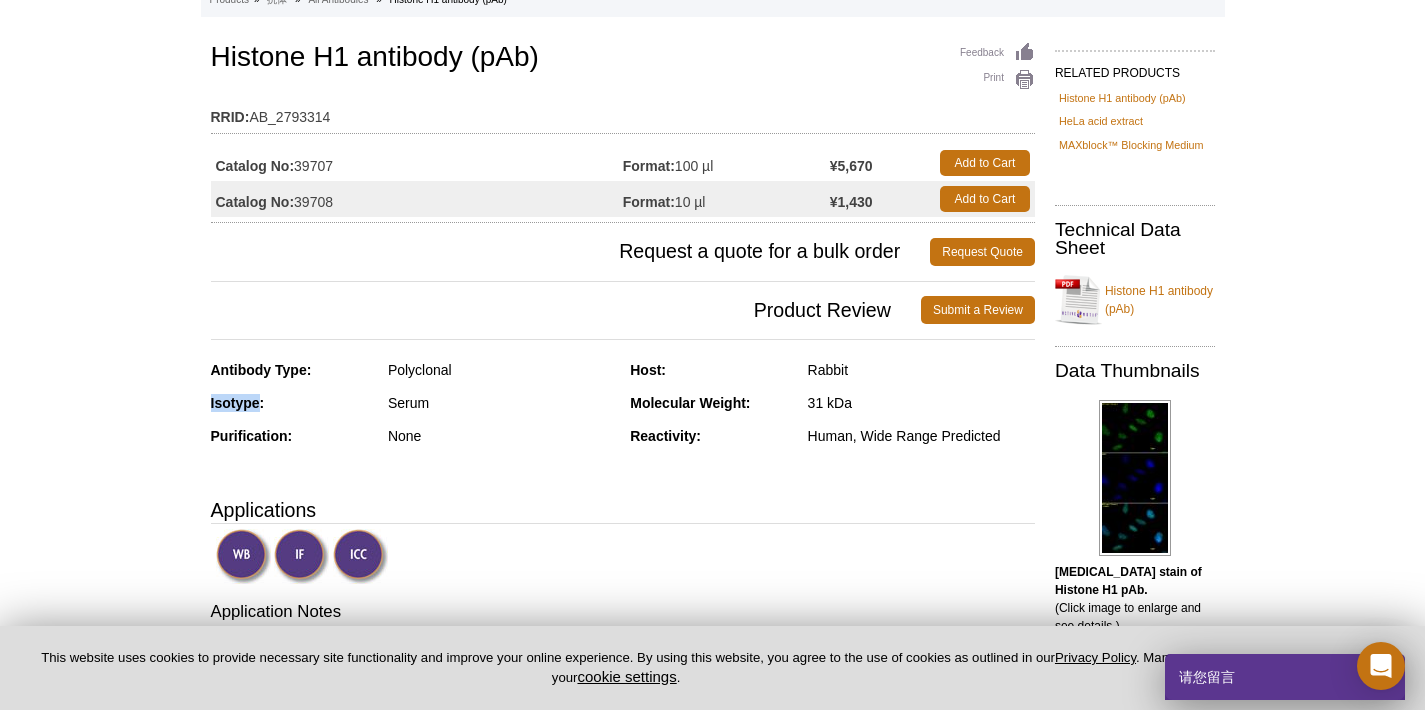 drag, startPoint x: 209, startPoint y: 403, endPoint x: 259, endPoint y: 405, distance: 50.039986 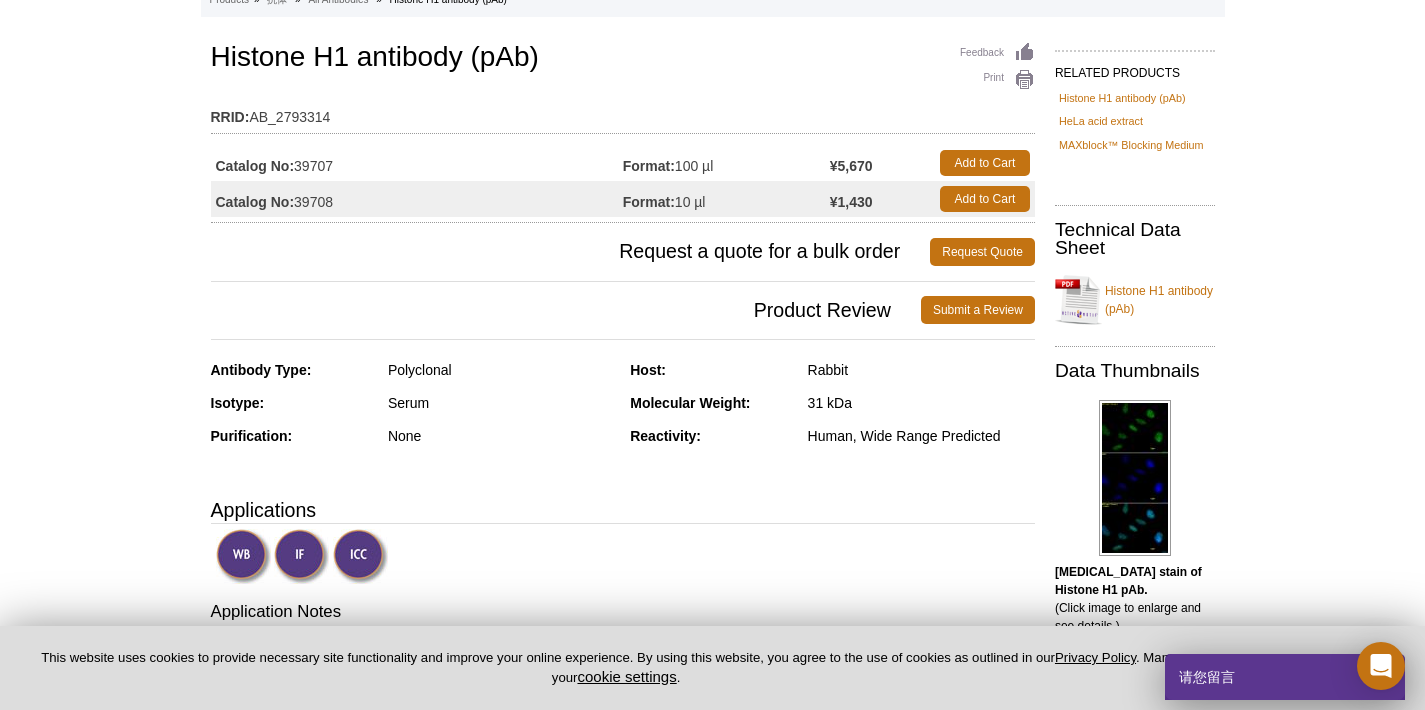 click on "Purification:" at bounding box center [292, 436] 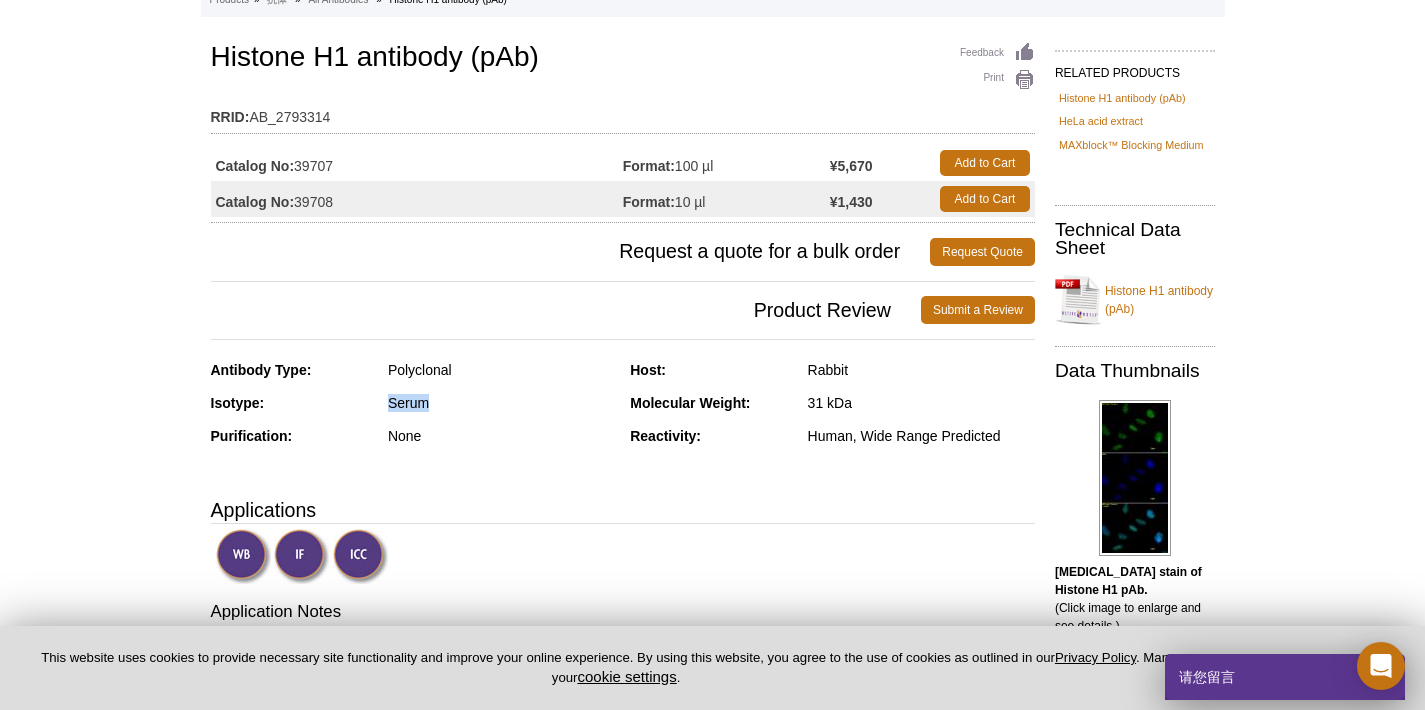 drag, startPoint x: 388, startPoint y: 402, endPoint x: 439, endPoint y: 402, distance: 51 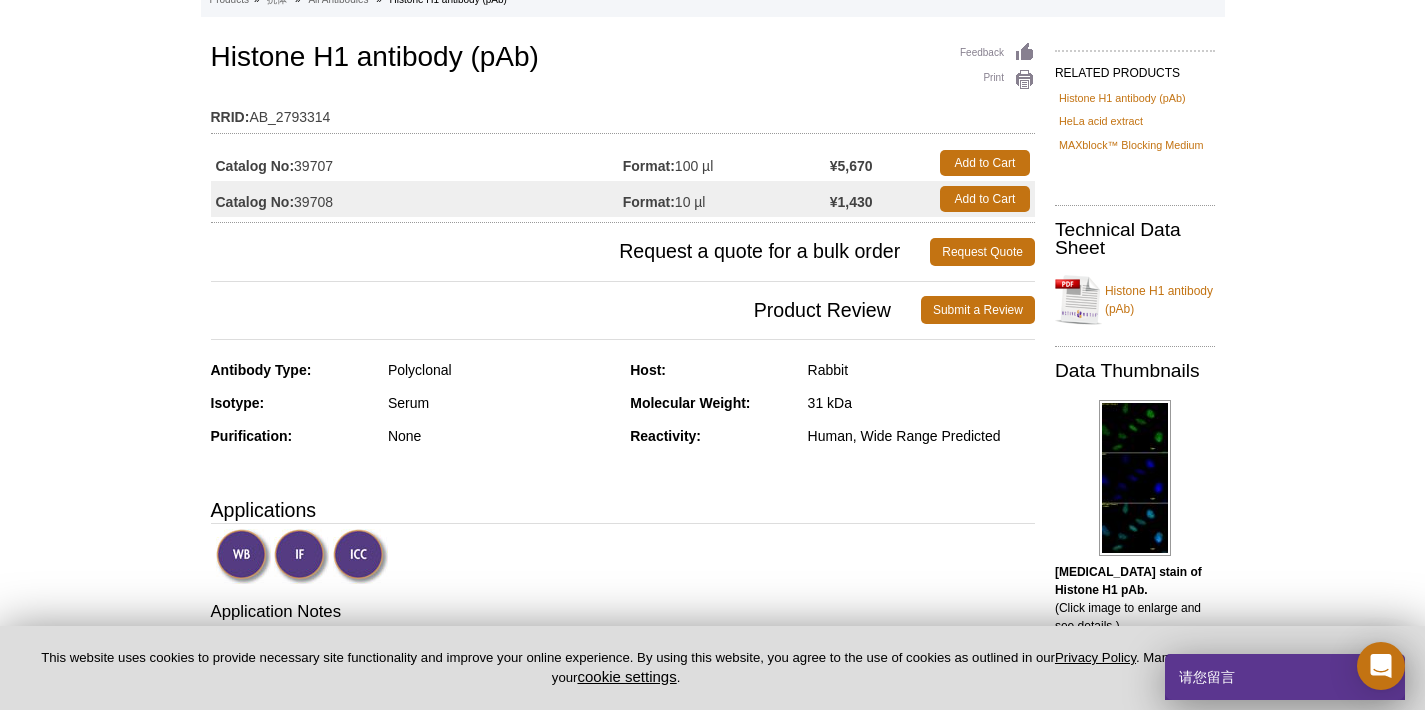 click on "Purification:
None" at bounding box center (413, 443) 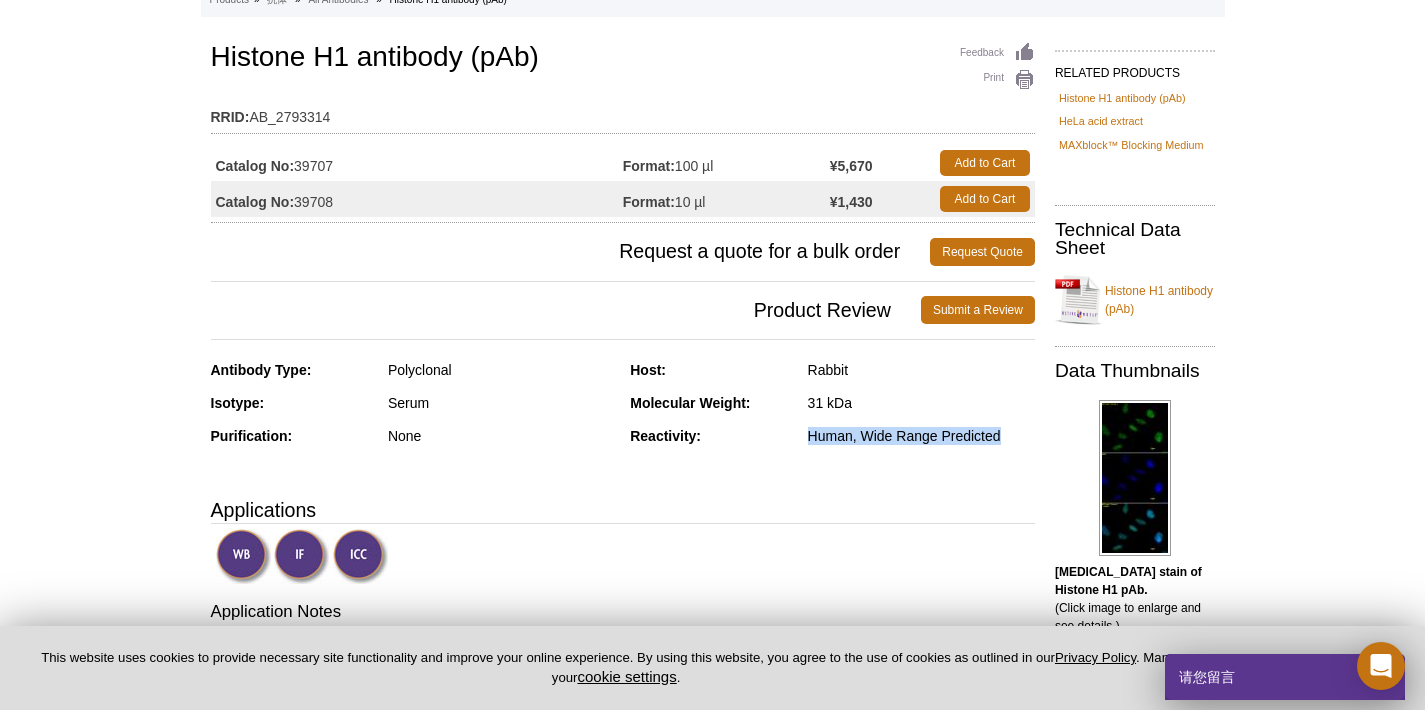 drag, startPoint x: 811, startPoint y: 436, endPoint x: 1022, endPoint y: 439, distance: 211.02133 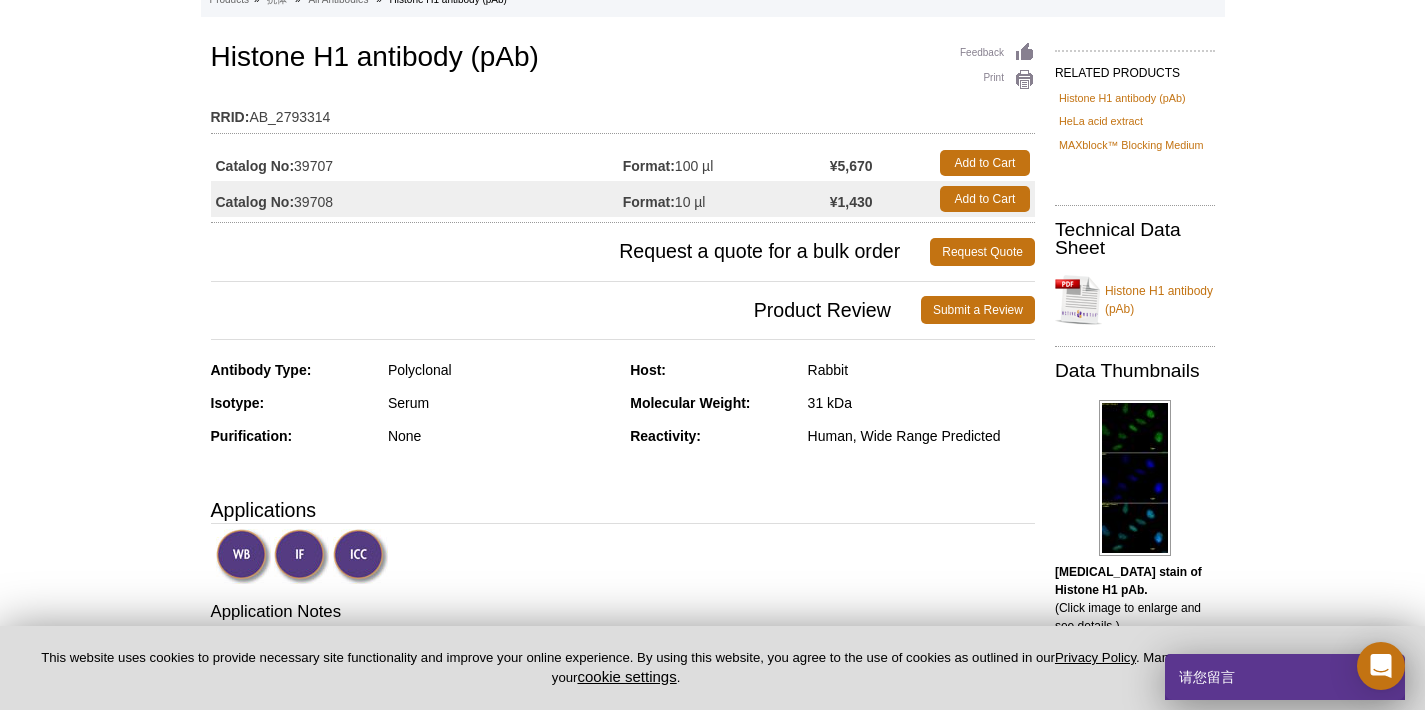 click on "Feedback
Print
Histone H1 antibody (pAb)
RRID:  AB_2793314
Catalog No:  39707
Format:  100 µl
¥5,670
Add to Cart
Catalog No:  39708
Format:  10 µl
¥1,430
Add to Cart
Request a quote for a bulk order
Request Quote
Product Review
Submit a Review
Antibody Type:
Polyclonal
Serum" at bounding box center [618, 2618] 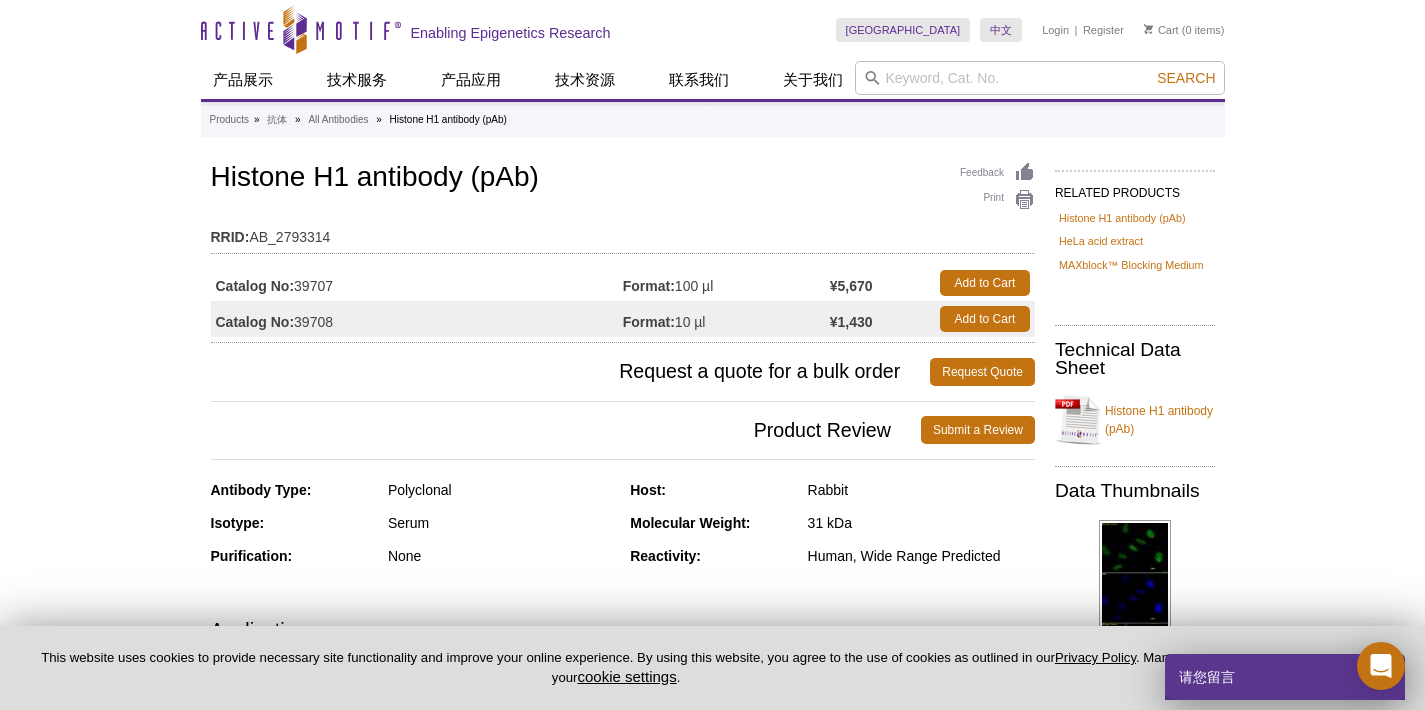 scroll, scrollTop: 0, scrollLeft: 0, axis: both 